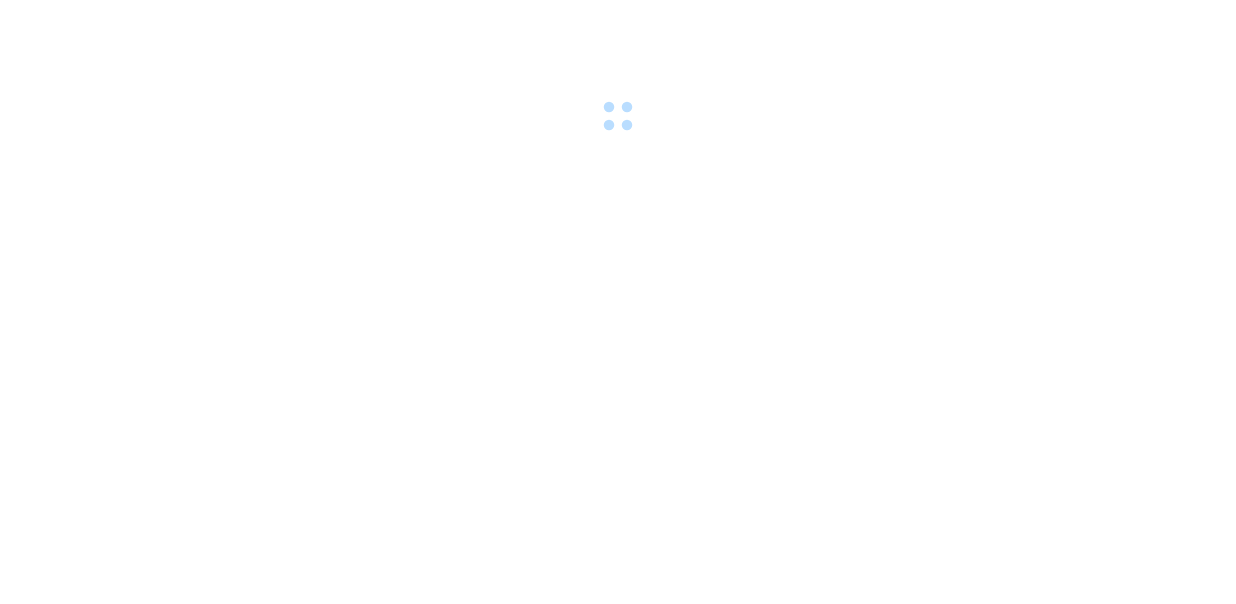 scroll, scrollTop: 0, scrollLeft: 0, axis: both 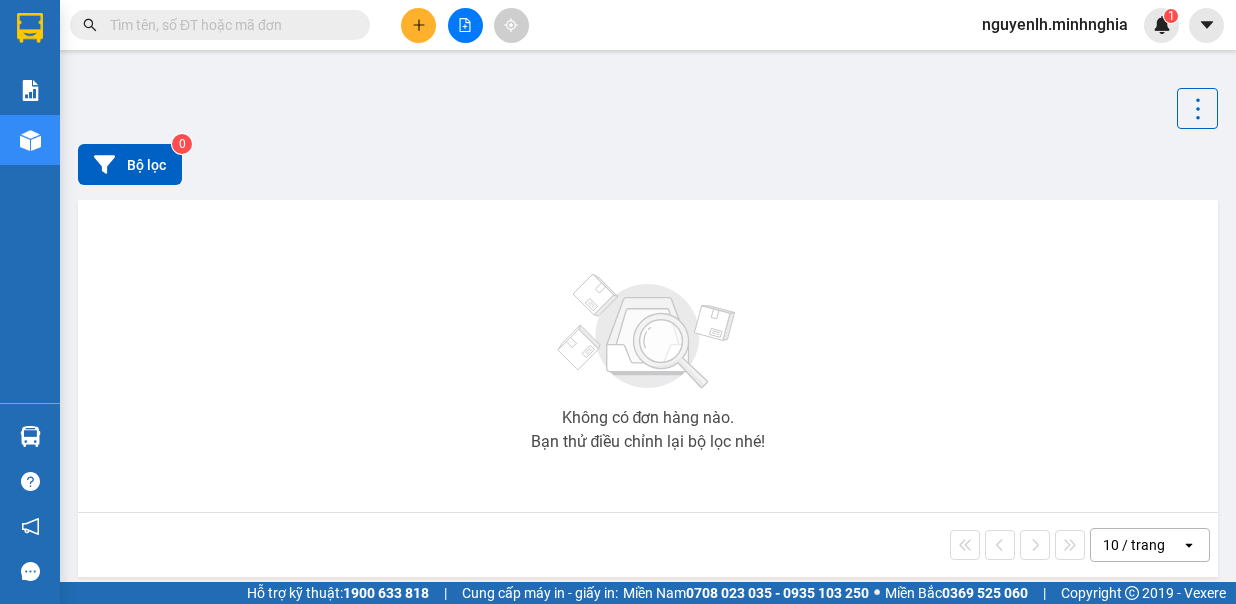 click on "Nhận sau Nhận hoàn tiền lên đến 2,1% Ẩn" at bounding box center (208, 656) 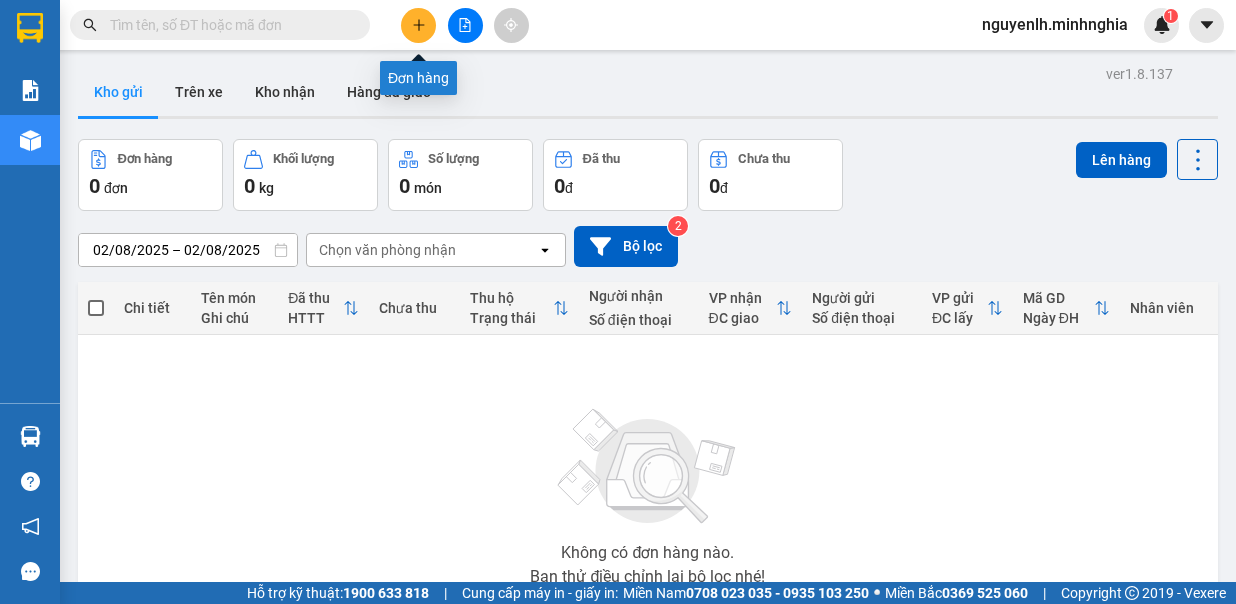 click 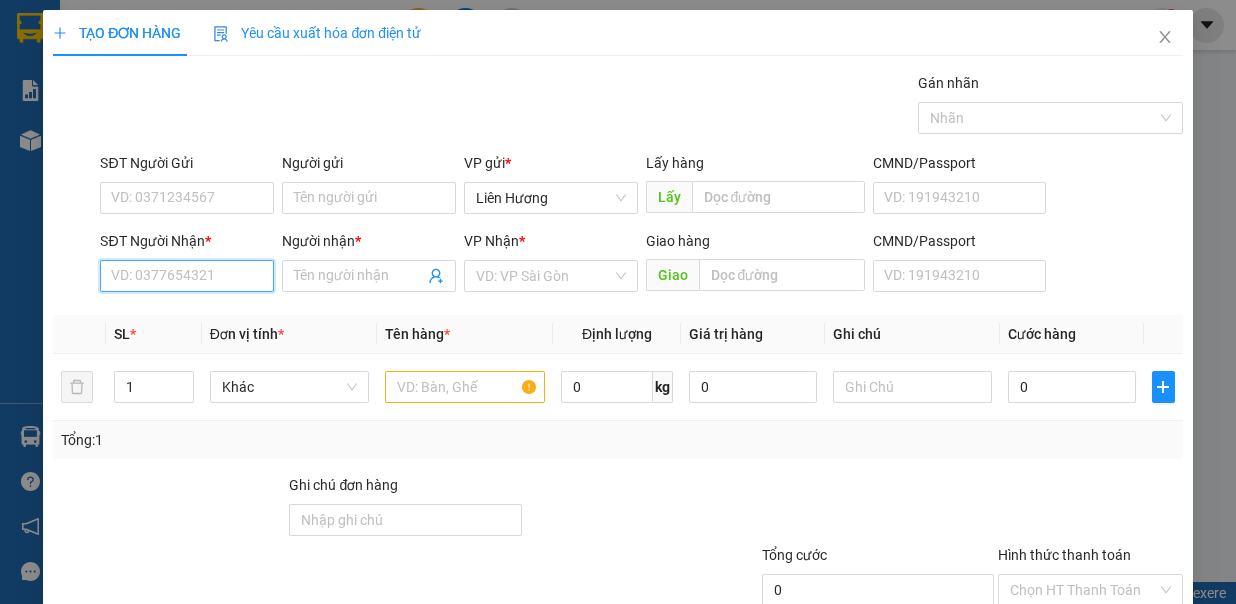 click on "SĐT Người Nhận  *" at bounding box center [187, 276] 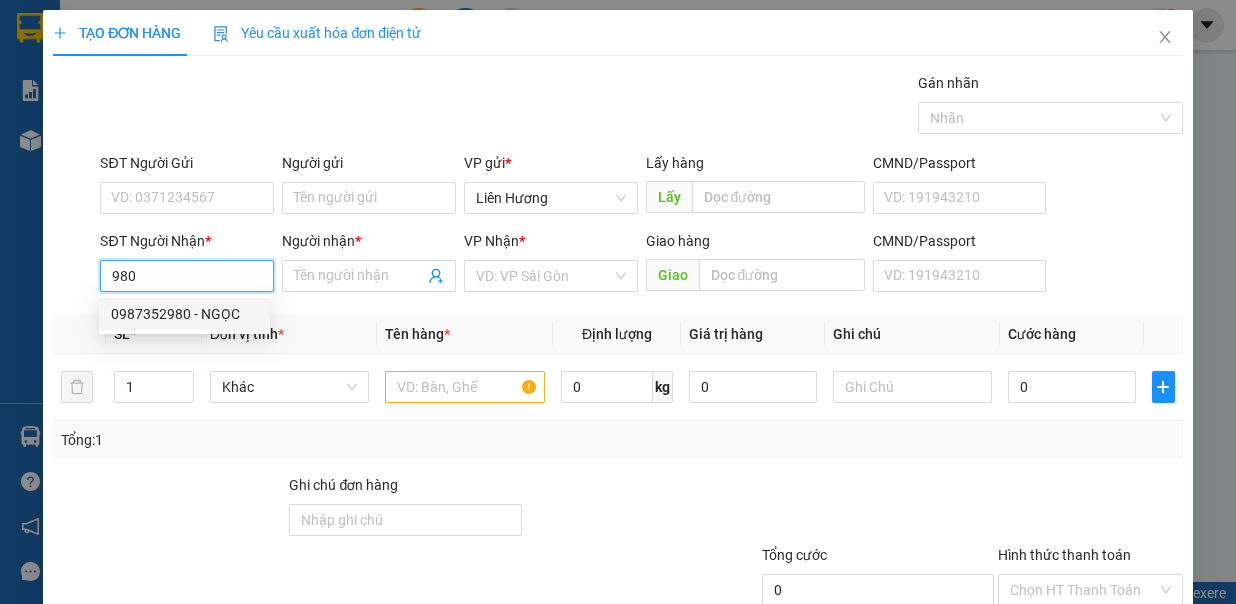 click on "0987352980 - NGỌC" at bounding box center (184, 314) 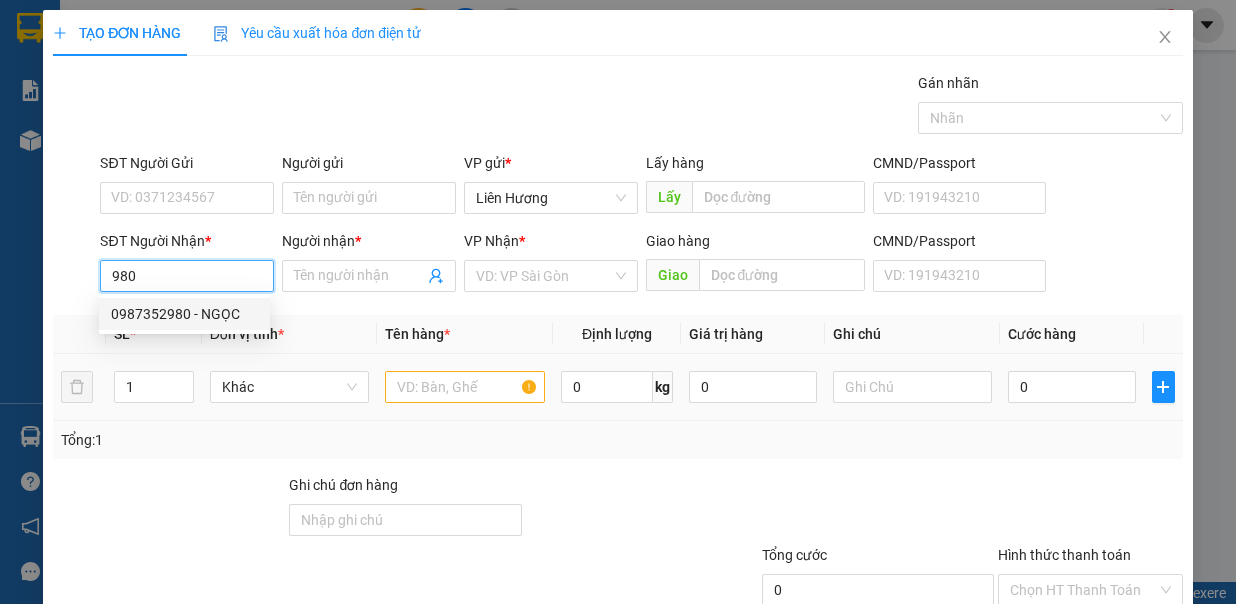 type on "0987352980" 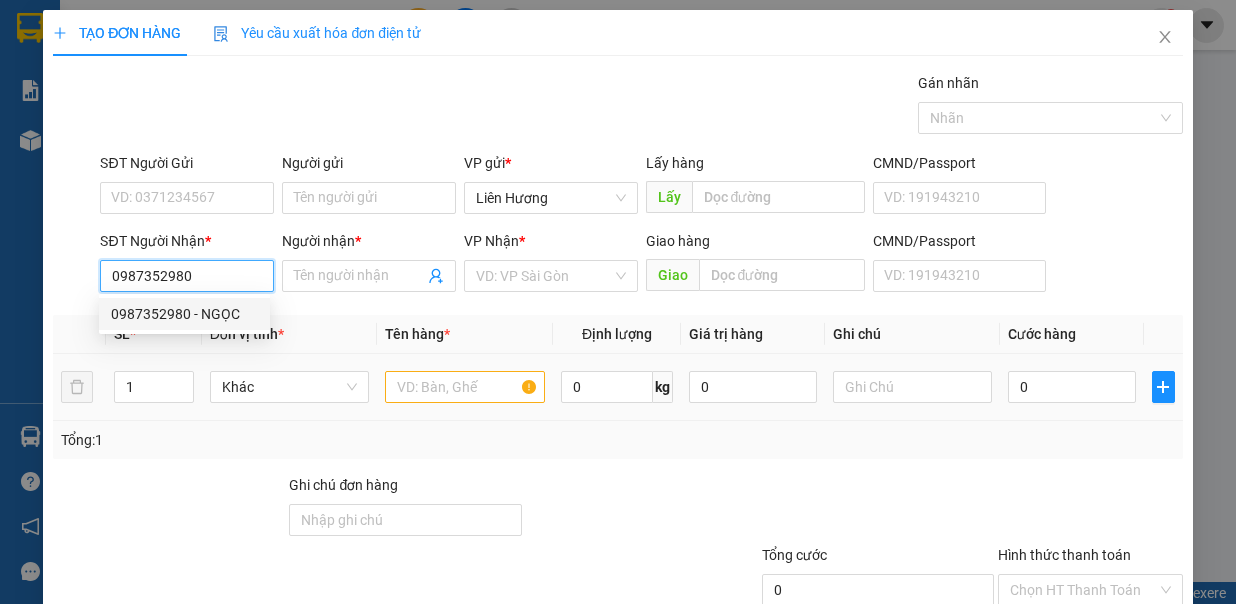 type on "NGỌC" 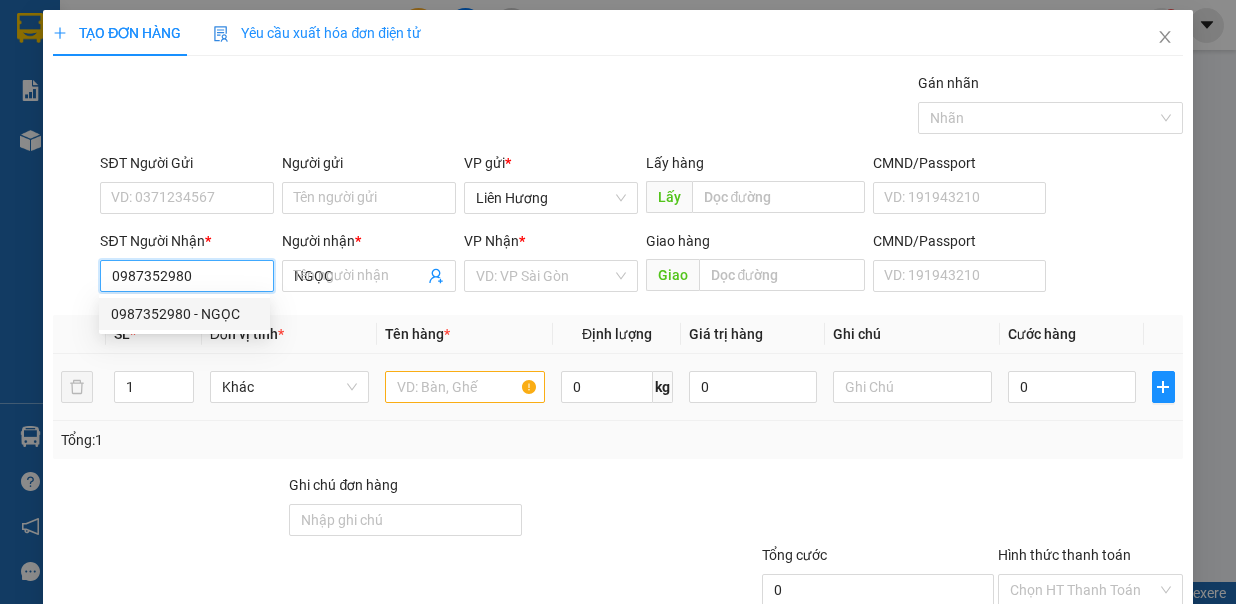 type on "0987352980" 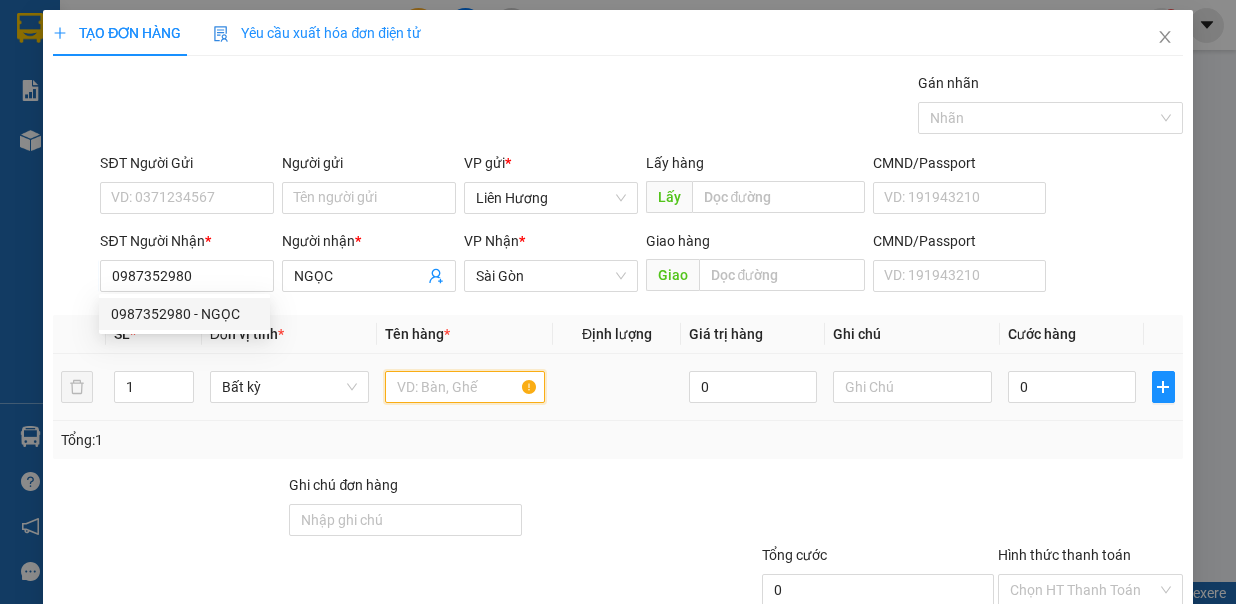 click at bounding box center (465, 387) 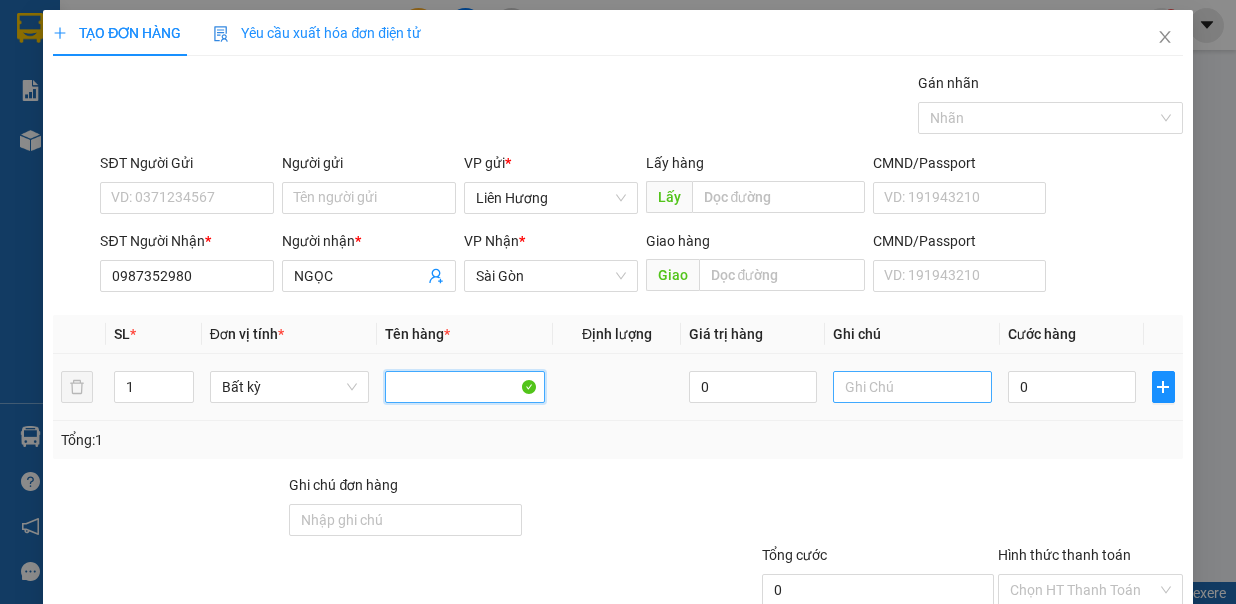 type 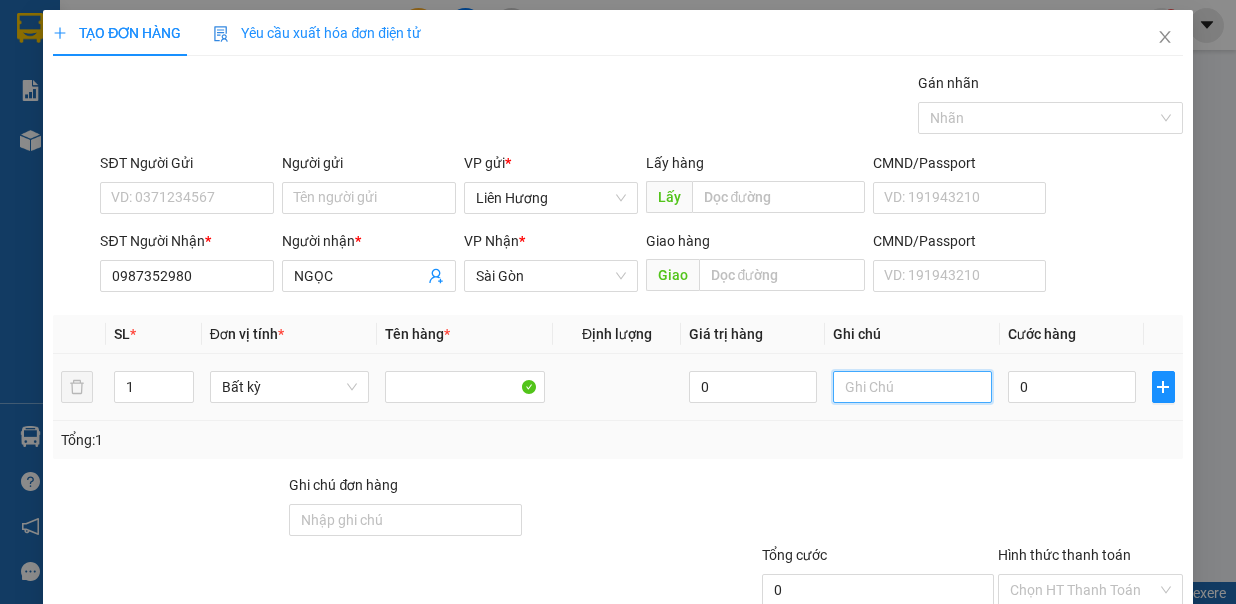 click at bounding box center [913, 387] 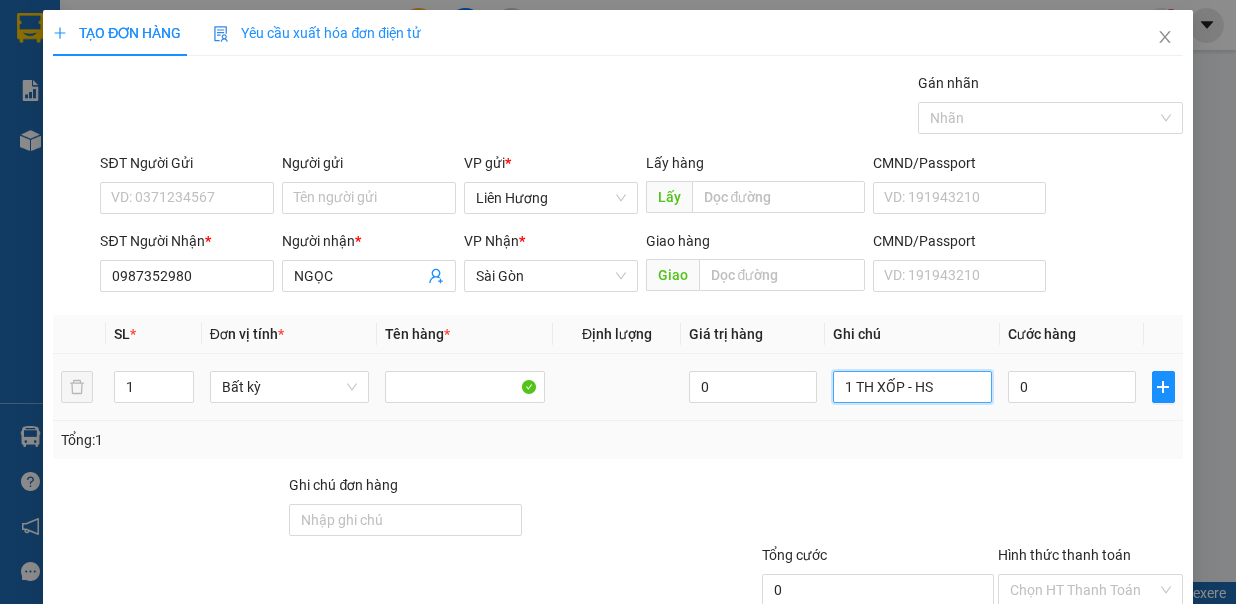 type on "1 TH XỐP - HS" 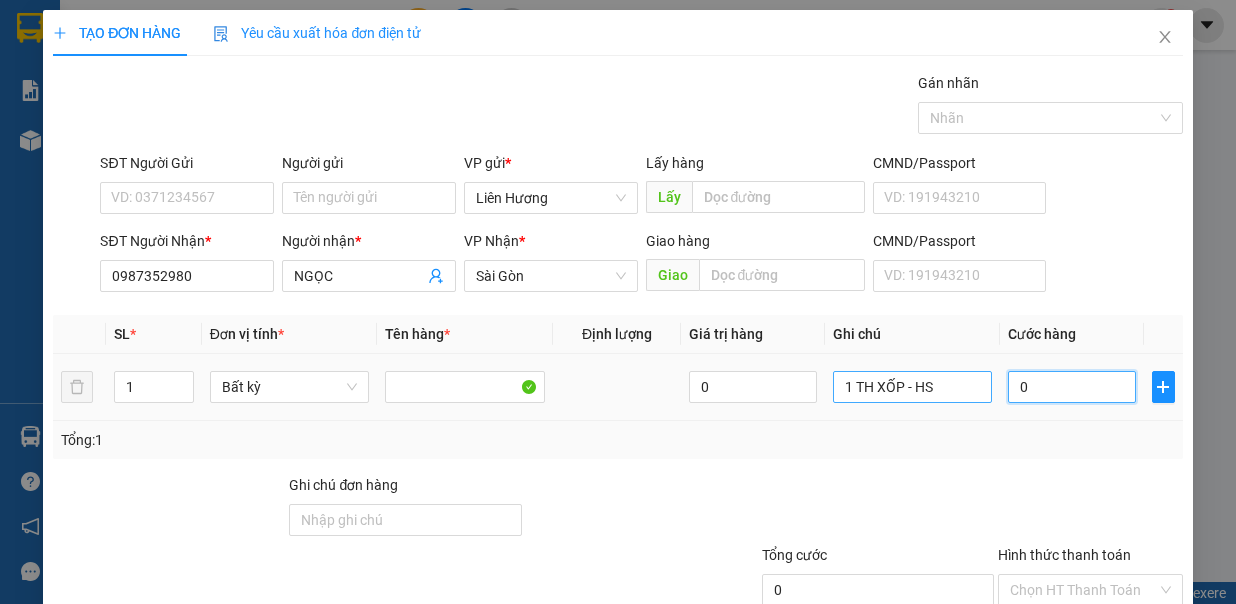 type on "1" 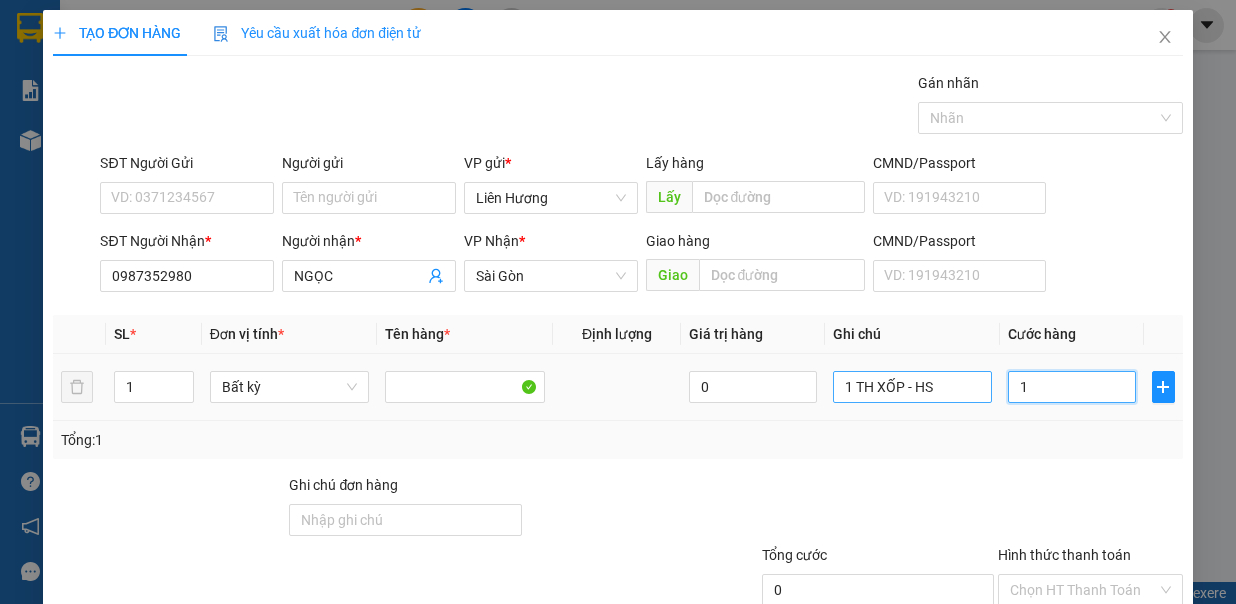type on "1" 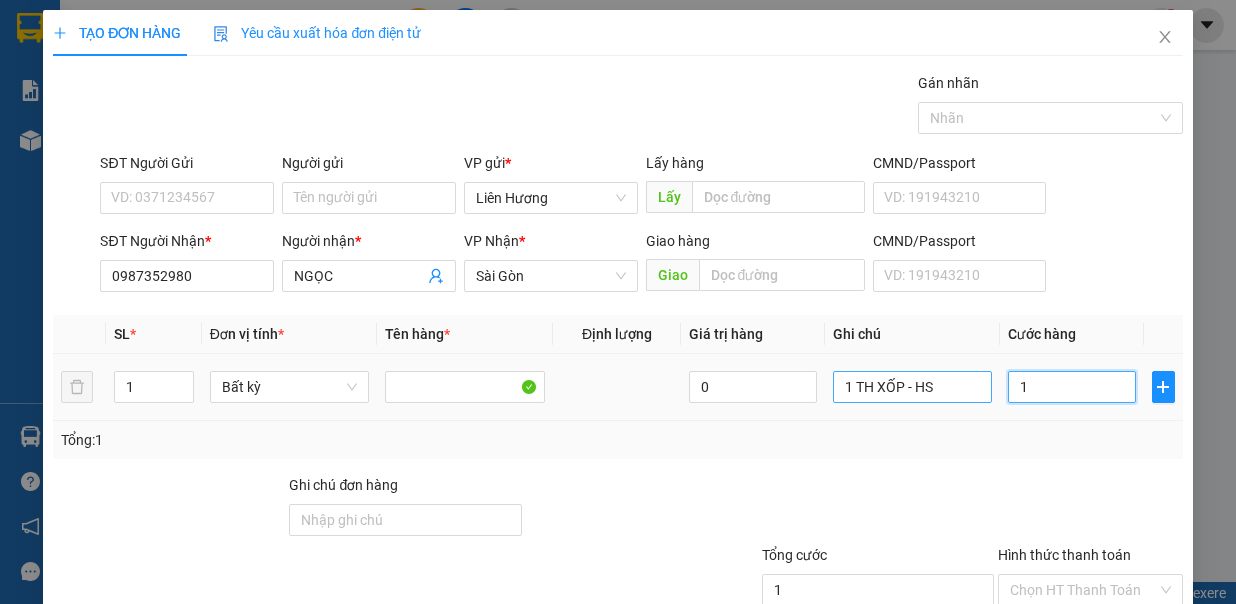 type on "10" 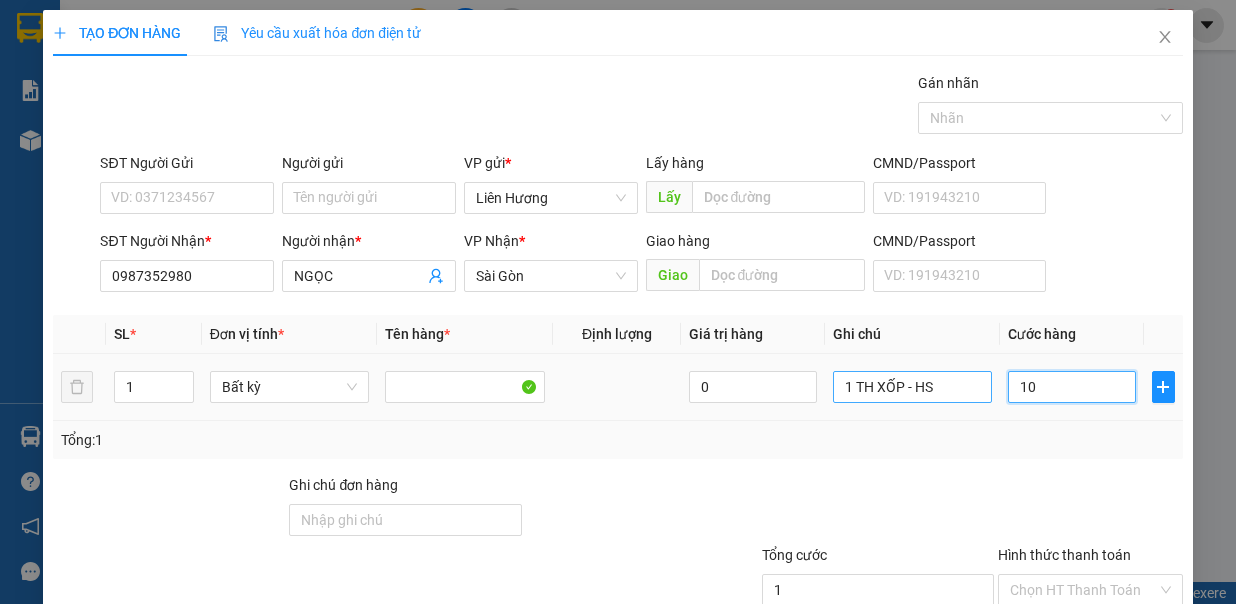 type on "10" 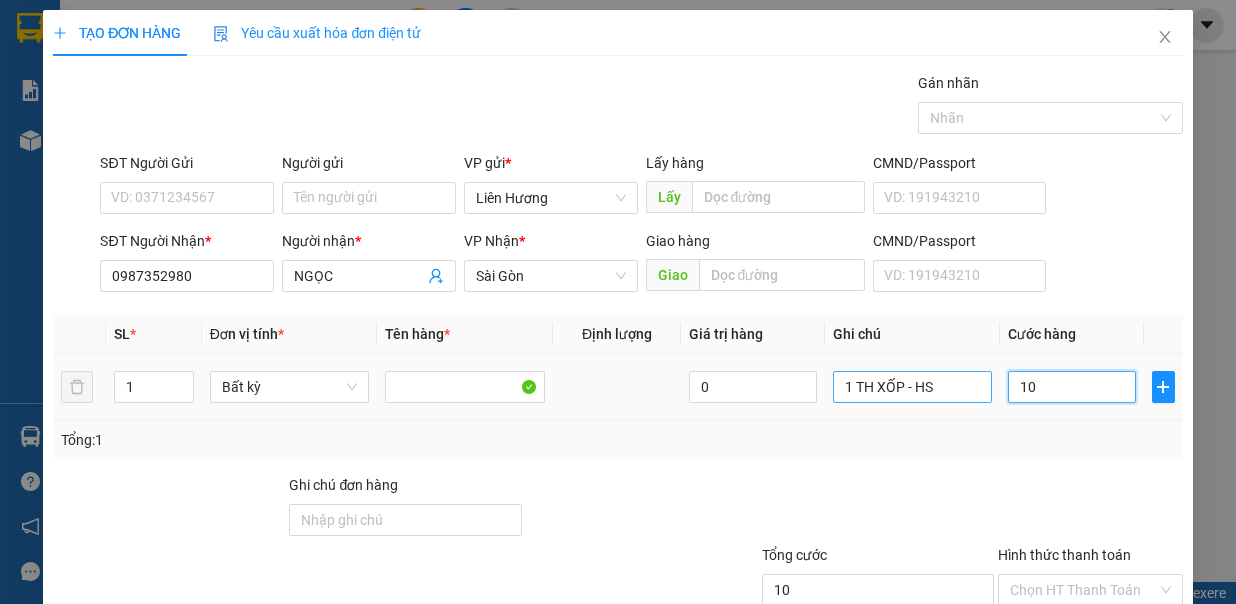 type on "100" 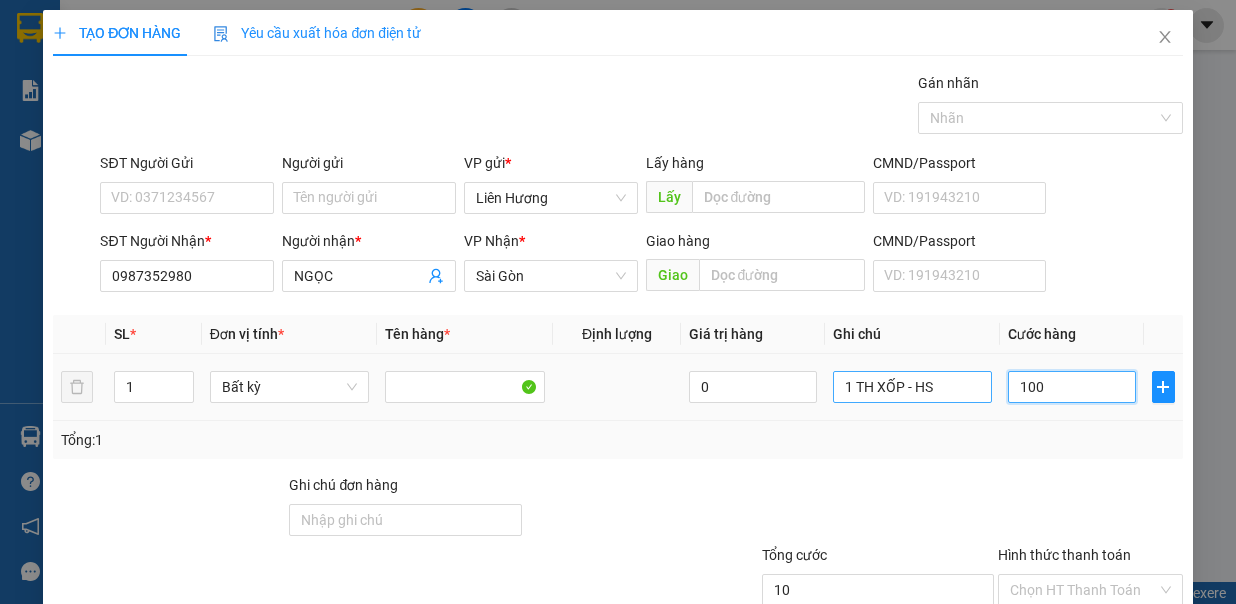 type on "100" 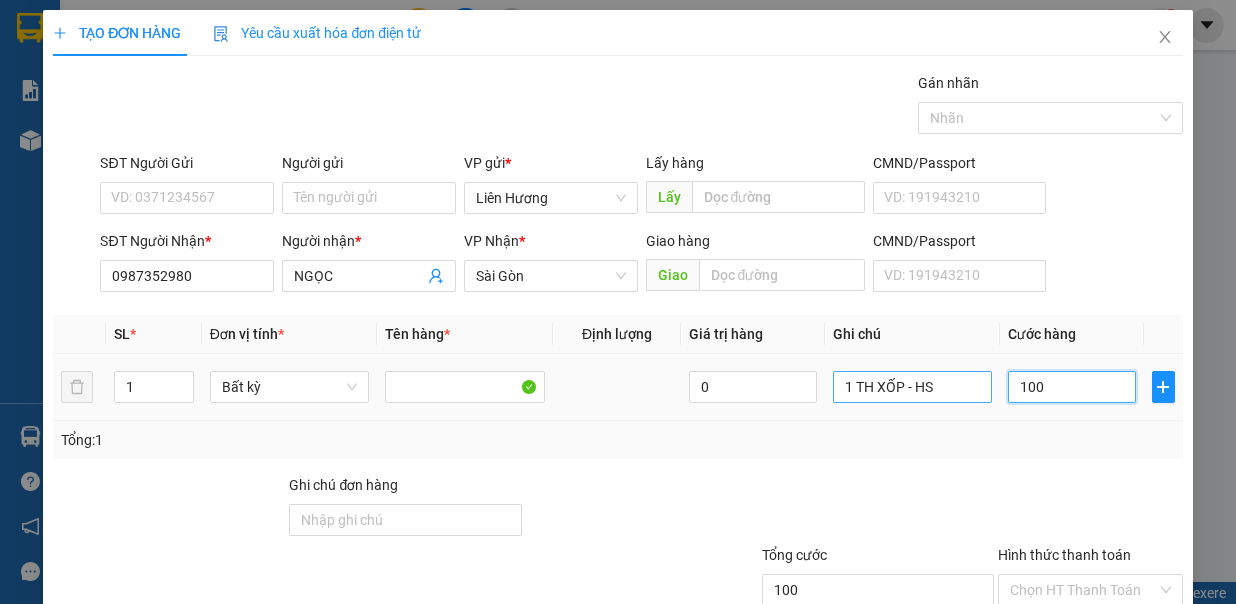 type on "100.000" 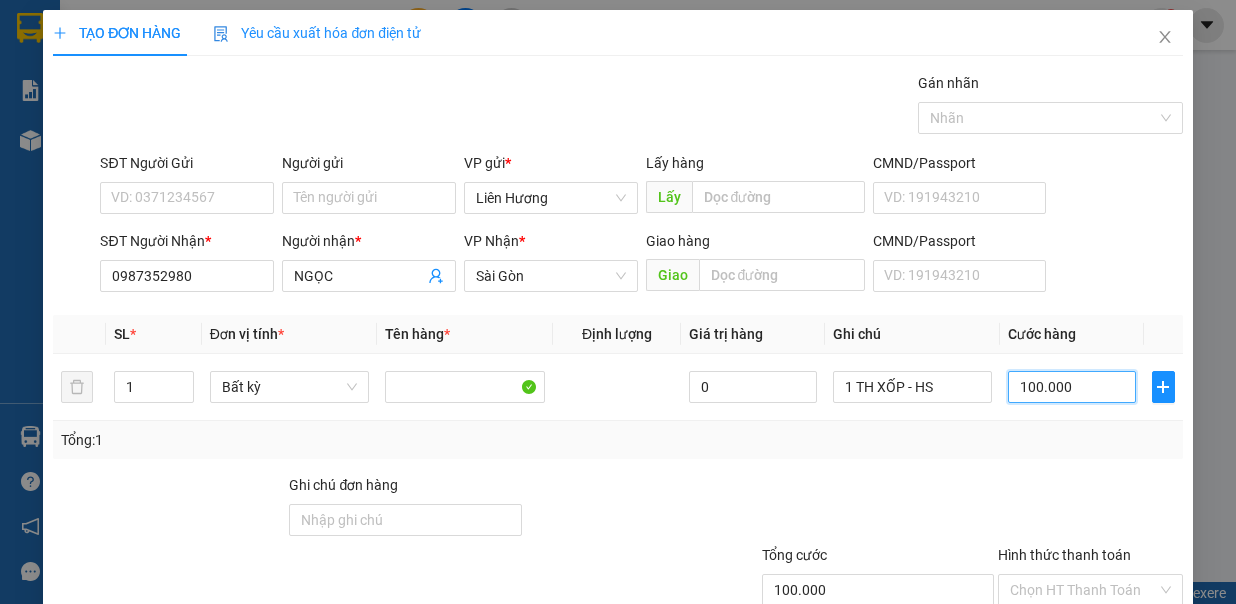 scroll, scrollTop: 133, scrollLeft: 0, axis: vertical 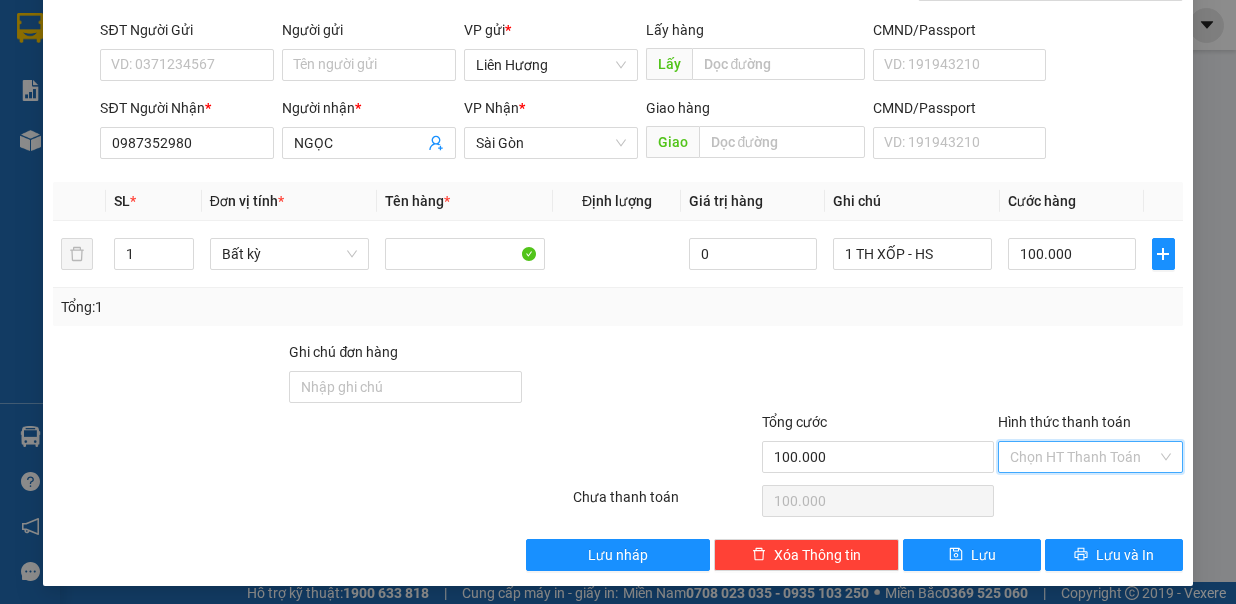 drag, startPoint x: 1045, startPoint y: 453, endPoint x: 1040, endPoint y: 492, distance: 39.319206 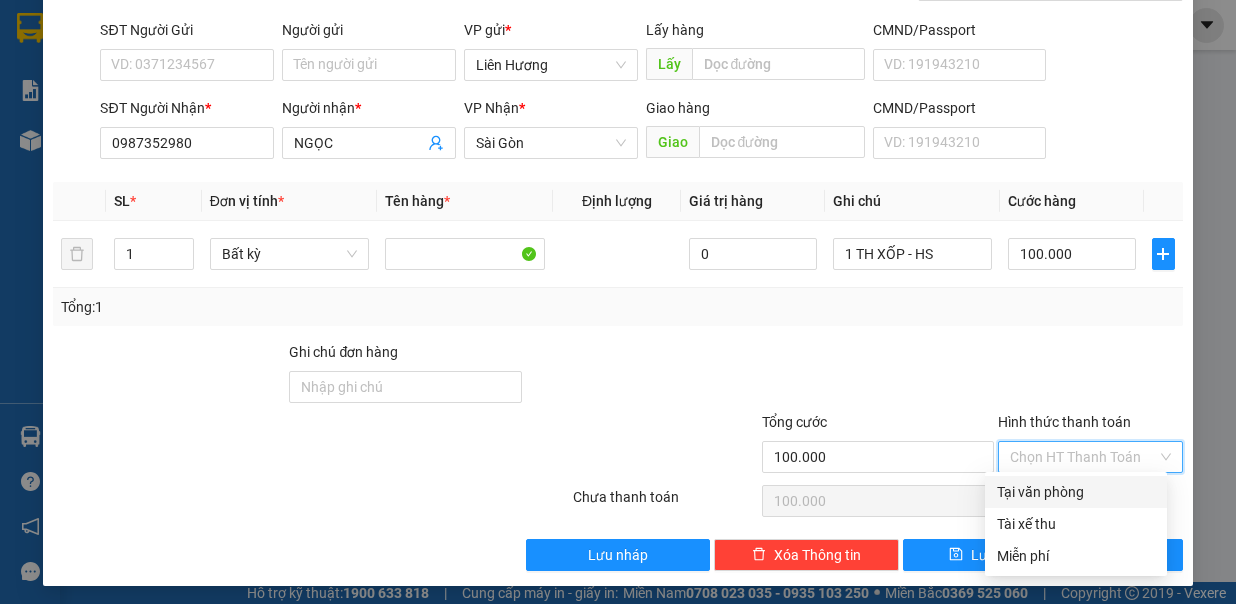 click on "Tại văn phòng" at bounding box center (1076, 492) 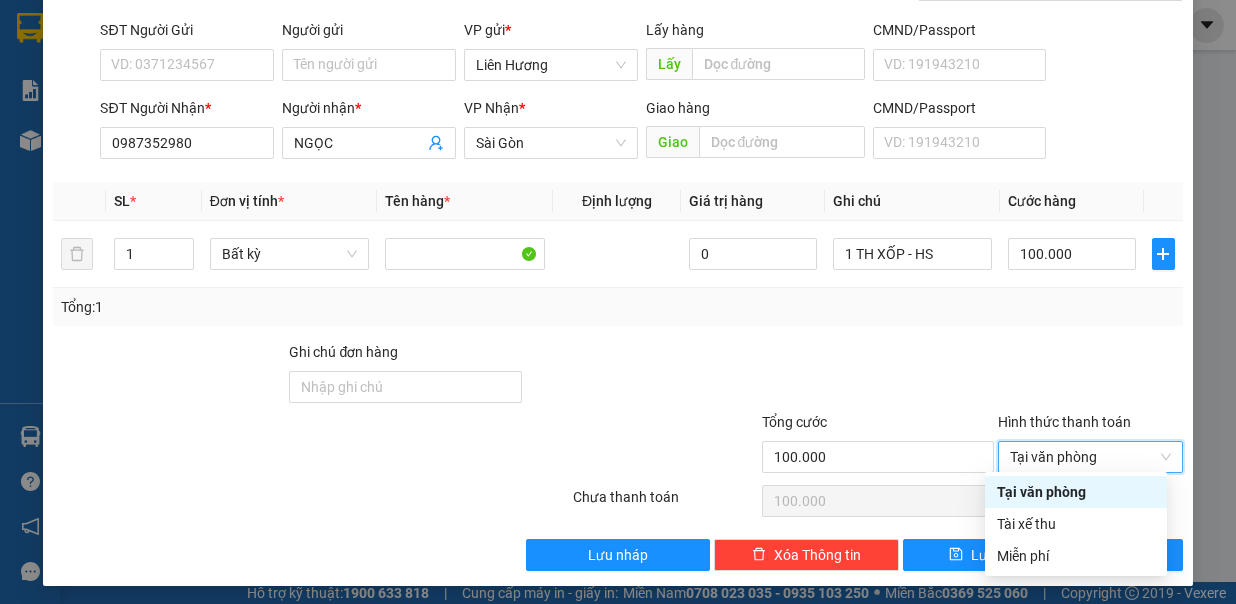 type on "0" 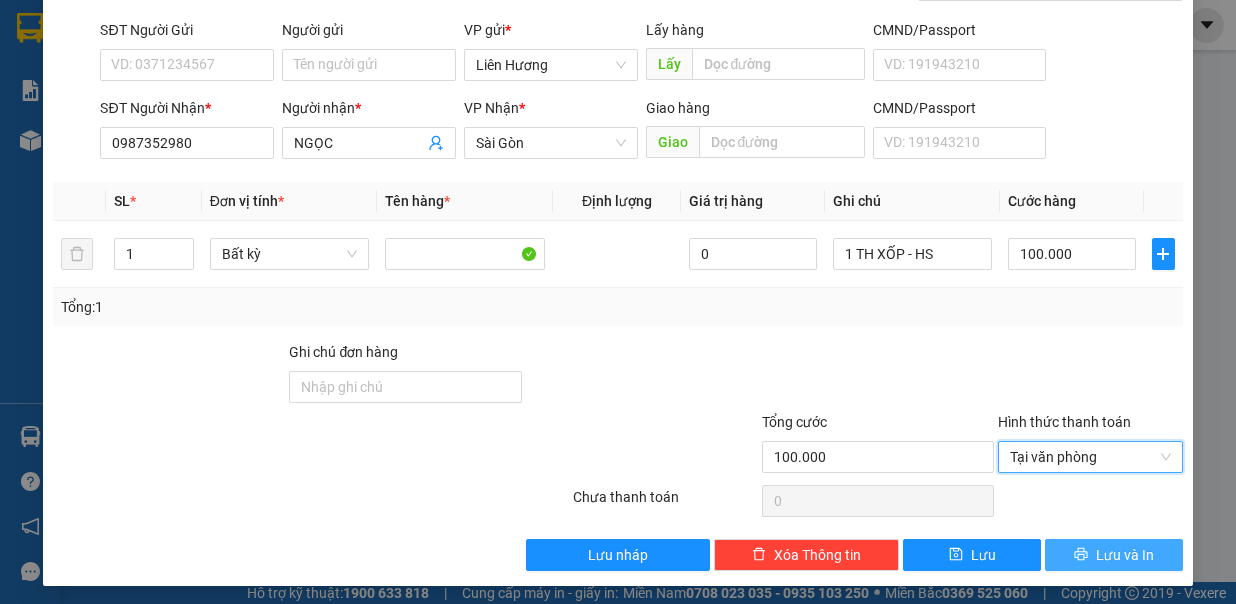 click on "Lưu và In" at bounding box center (1114, 555) 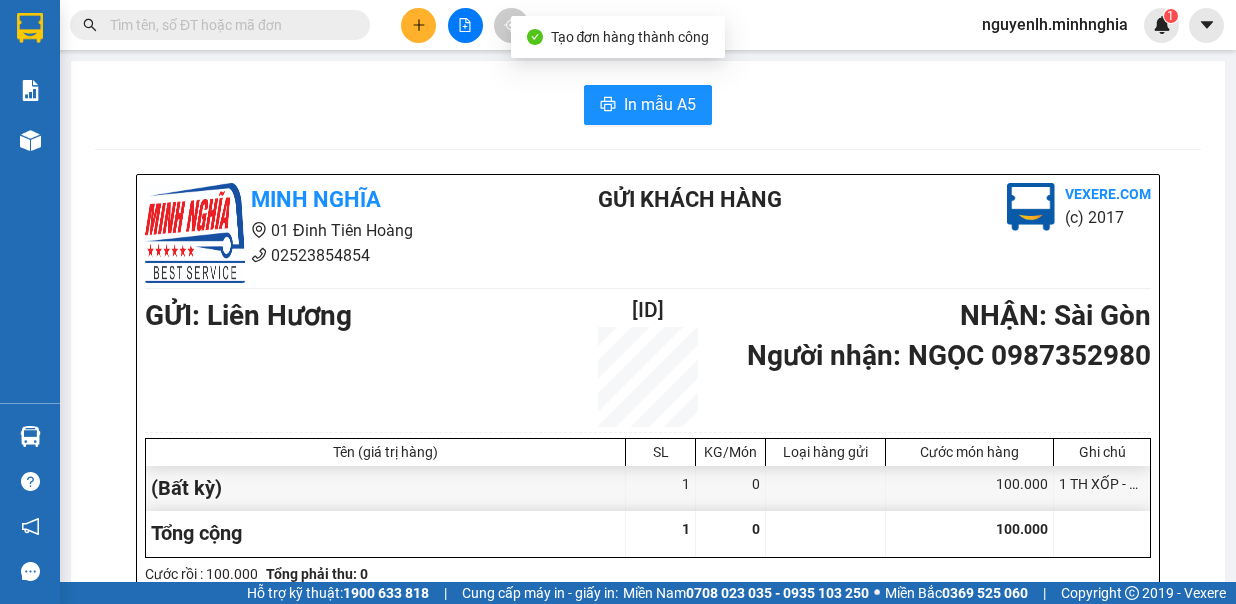 click at bounding box center (402, 618) 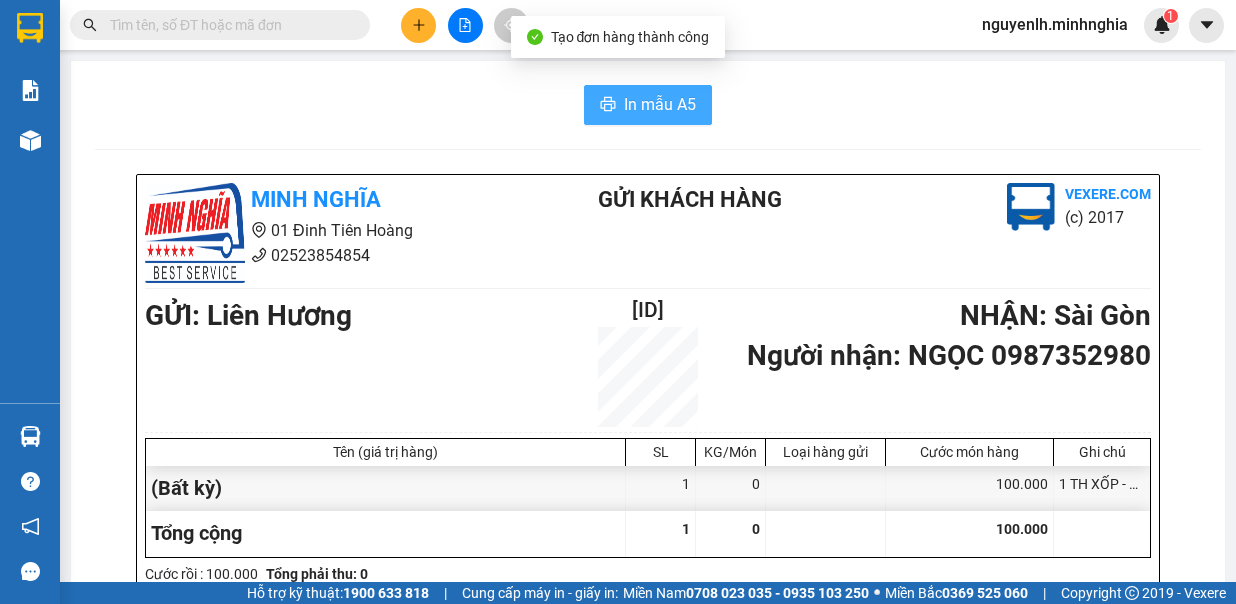 click on "In mẫu A5" at bounding box center (660, 104) 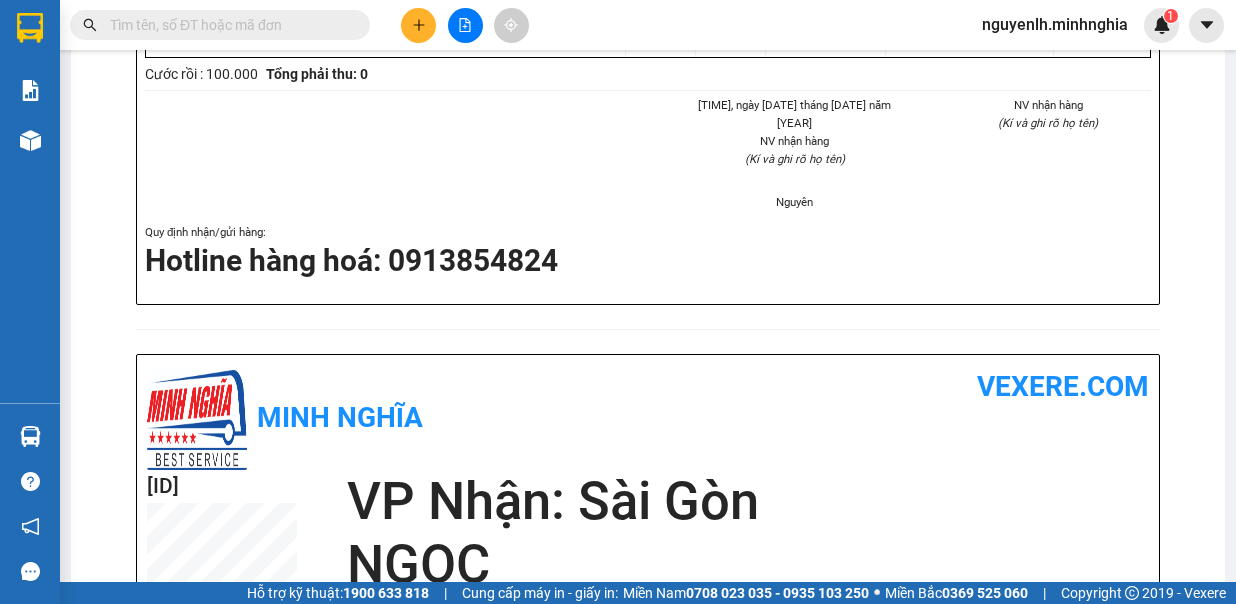 scroll, scrollTop: 0, scrollLeft: 0, axis: both 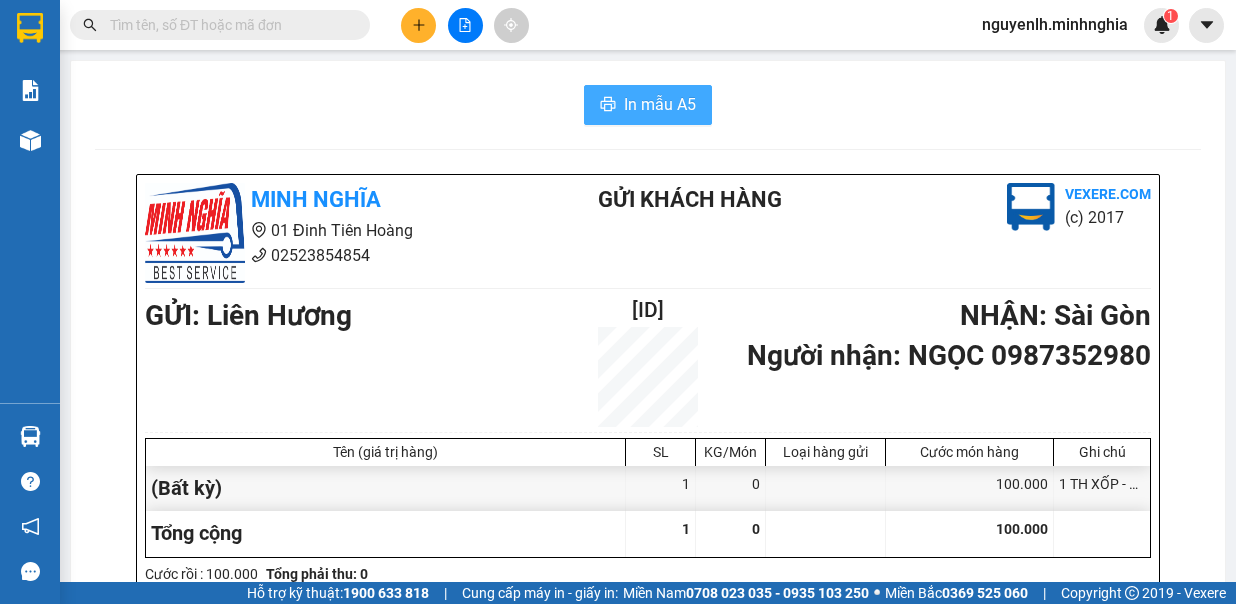 click on "In mẫu A5" at bounding box center (660, 104) 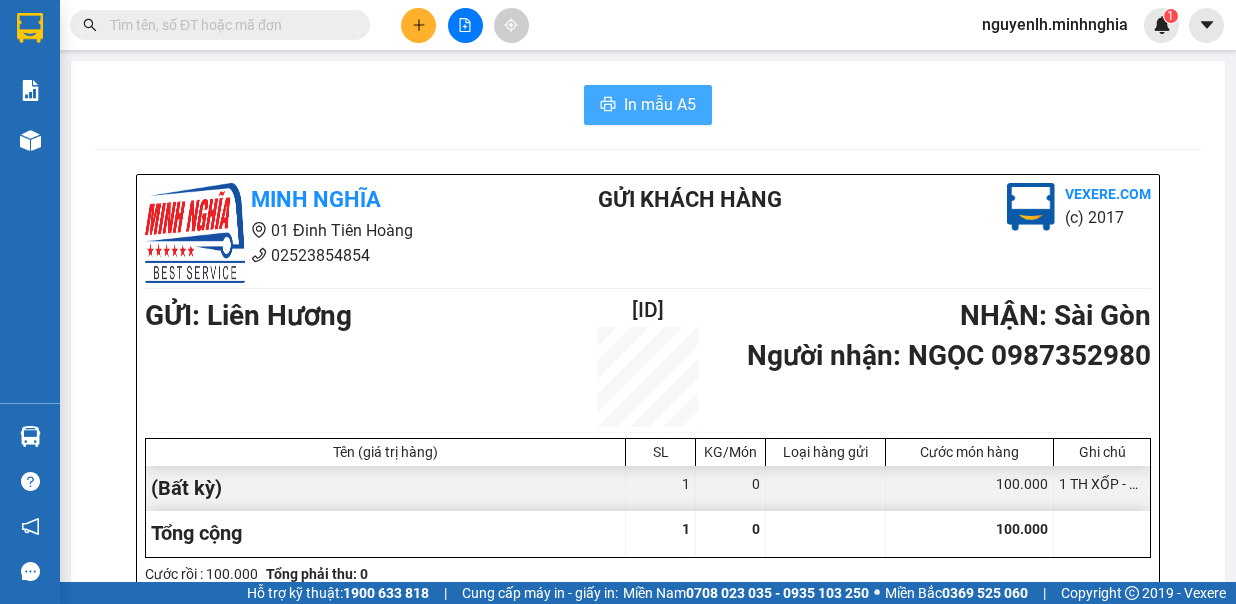 scroll, scrollTop: 500, scrollLeft: 0, axis: vertical 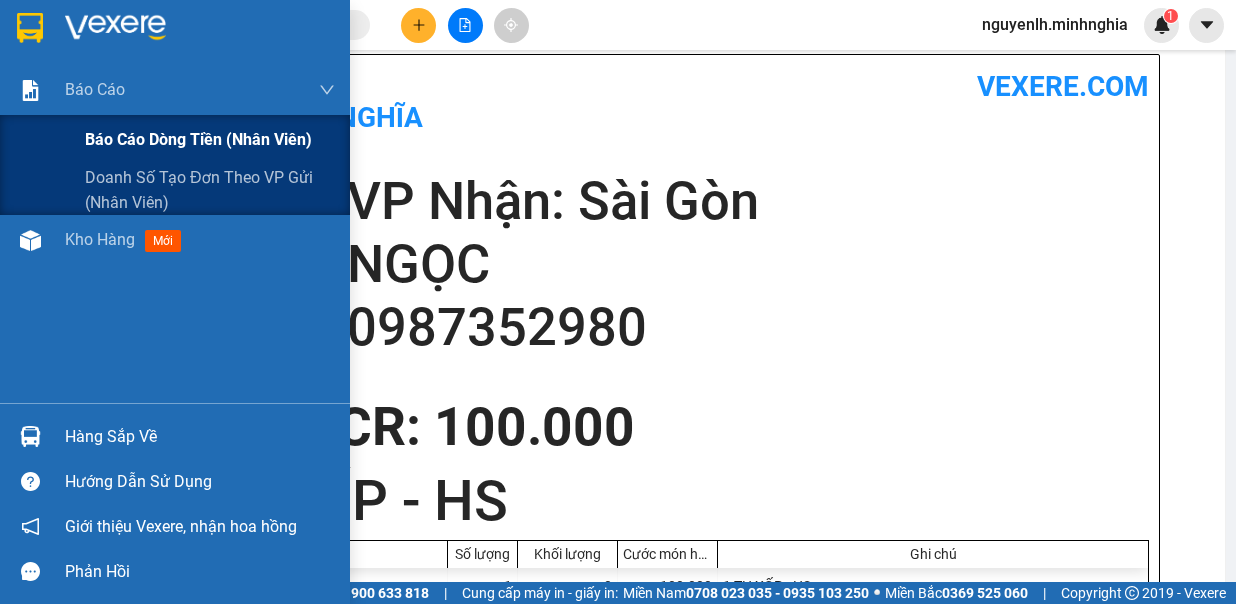 click on "Báo cáo dòng tiền (nhân viên)" at bounding box center (175, 140) 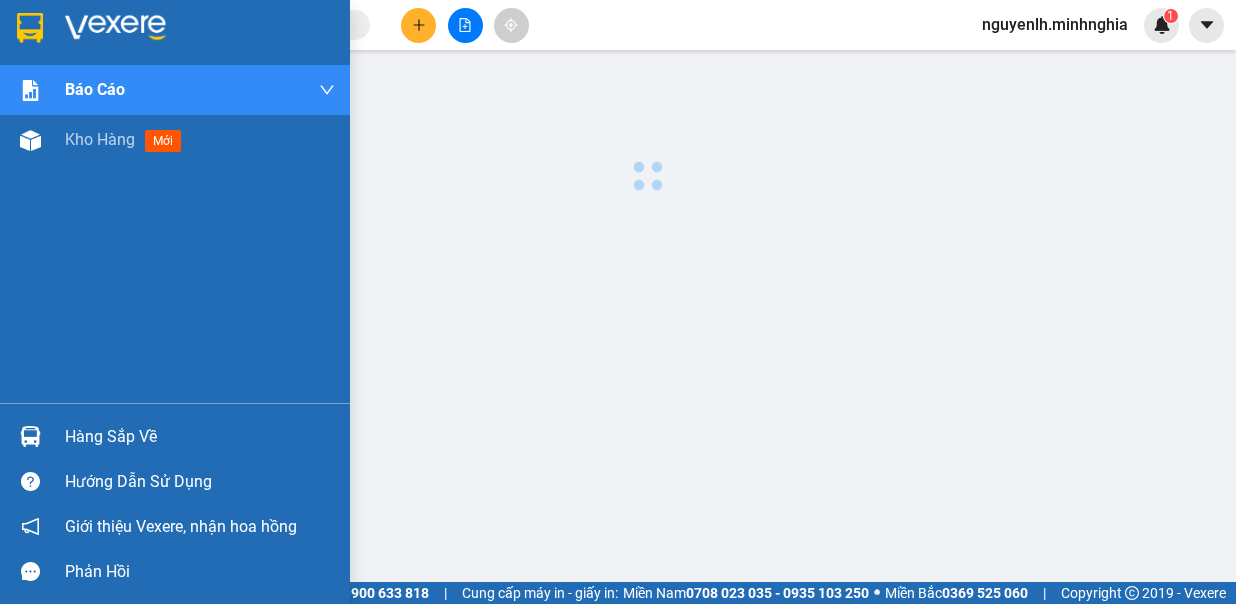 scroll, scrollTop: 0, scrollLeft: 0, axis: both 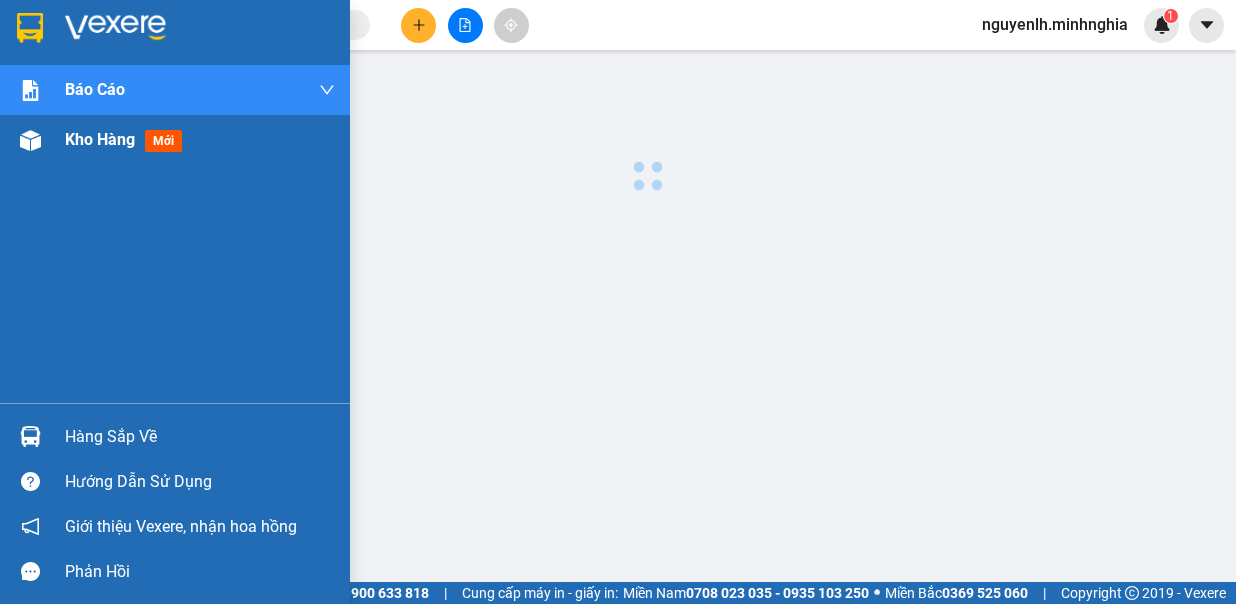 click on "Kho hàng" at bounding box center (100, 139) 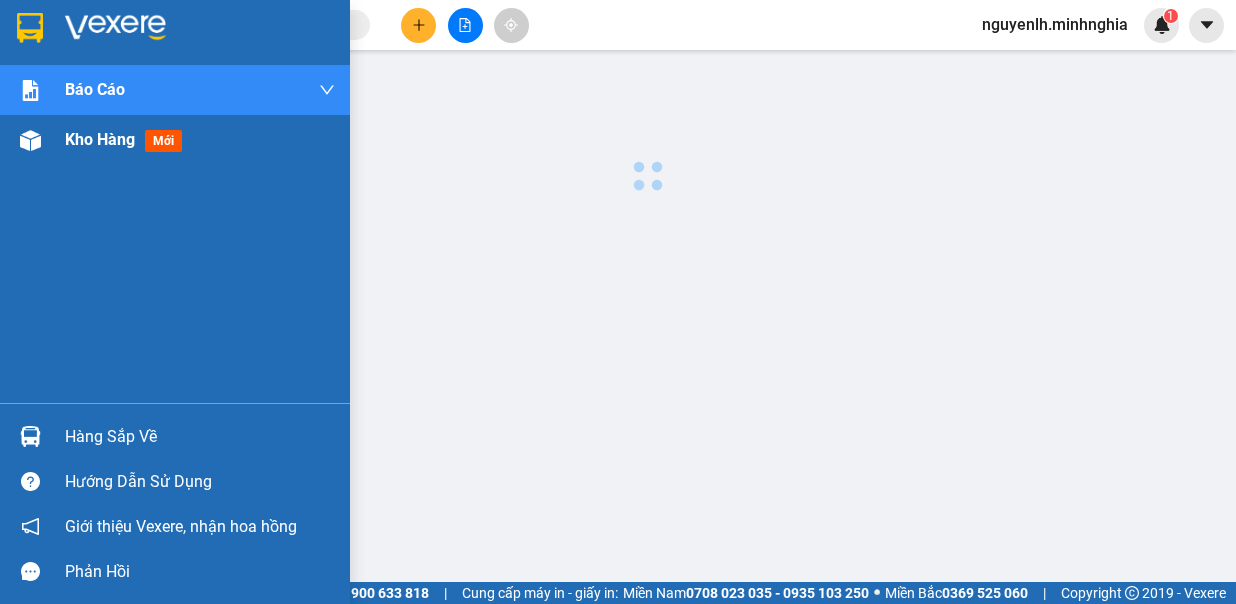 click on "Kho hàng" at bounding box center (100, 139) 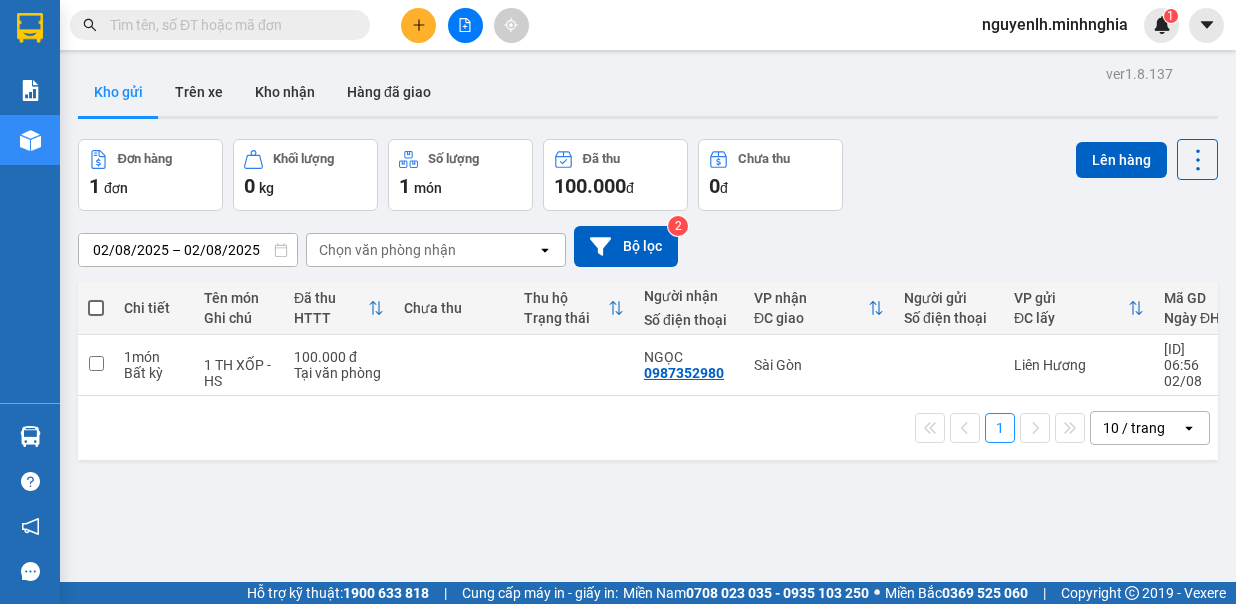 click on "Đơn hàng 1 đơn" at bounding box center (150, 175) 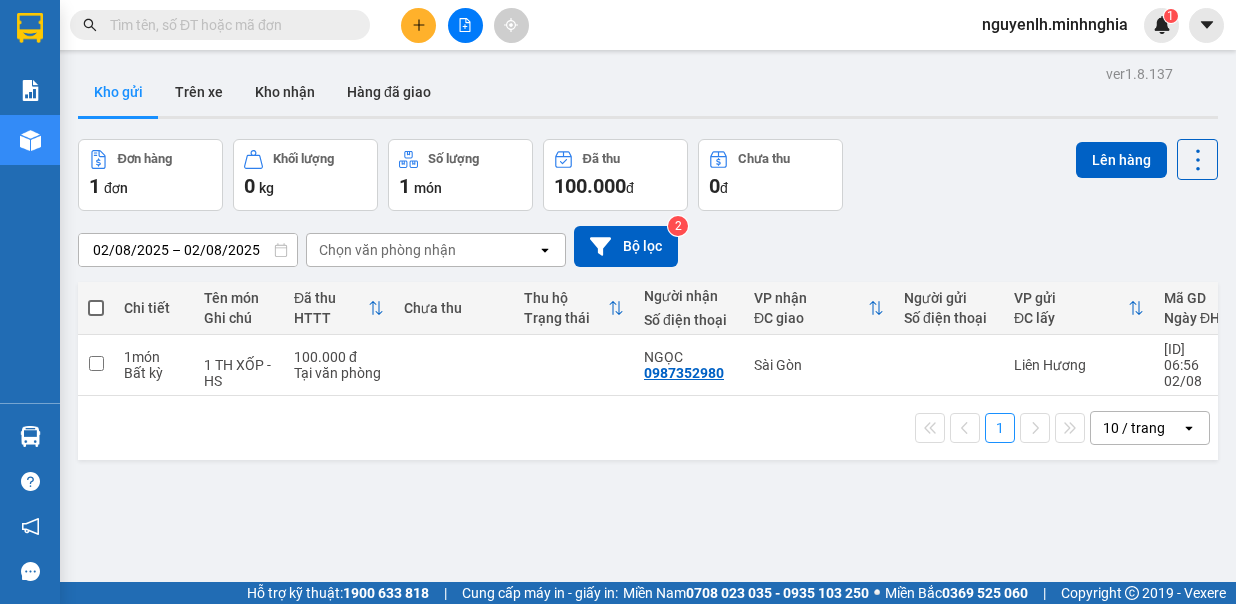 click at bounding box center [96, 308] 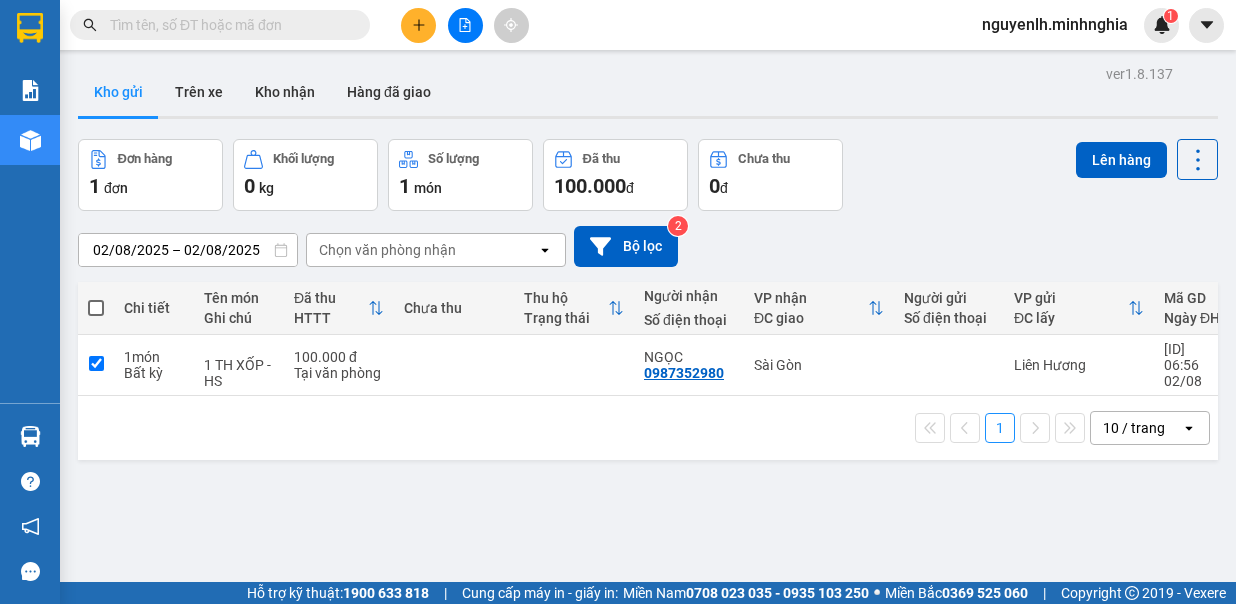 checkbox on "true" 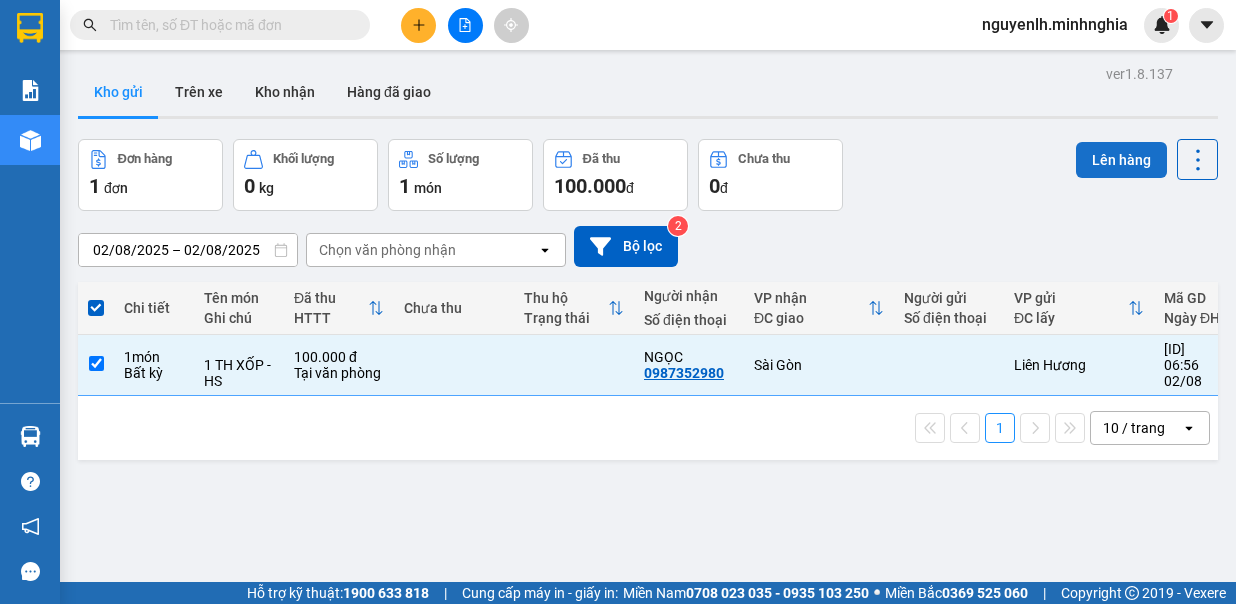 click on "Lên hàng" at bounding box center [1121, 160] 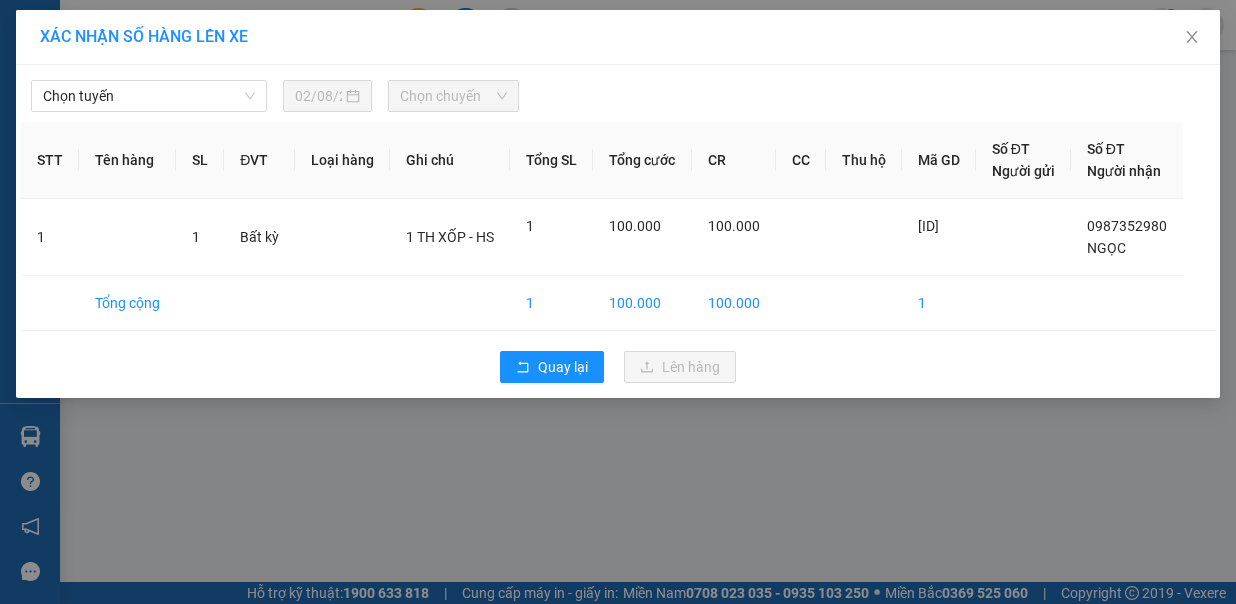 click on "Chọn tuyến" at bounding box center (149, 96) 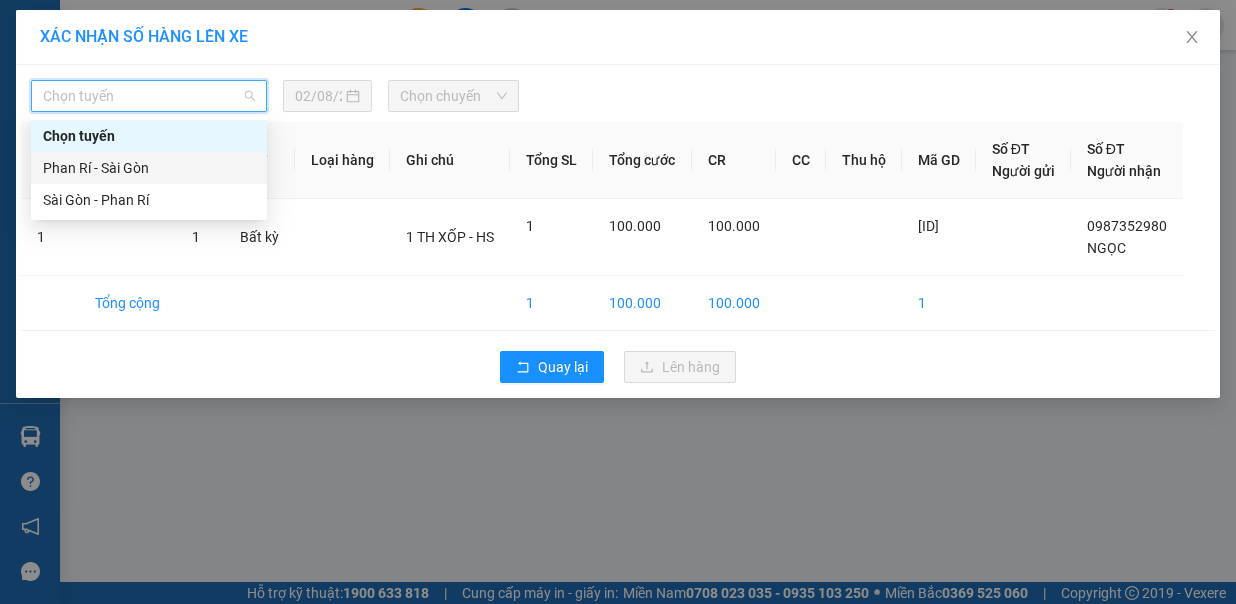 click on "Phan Rí - Sài Gòn" at bounding box center (149, 168) 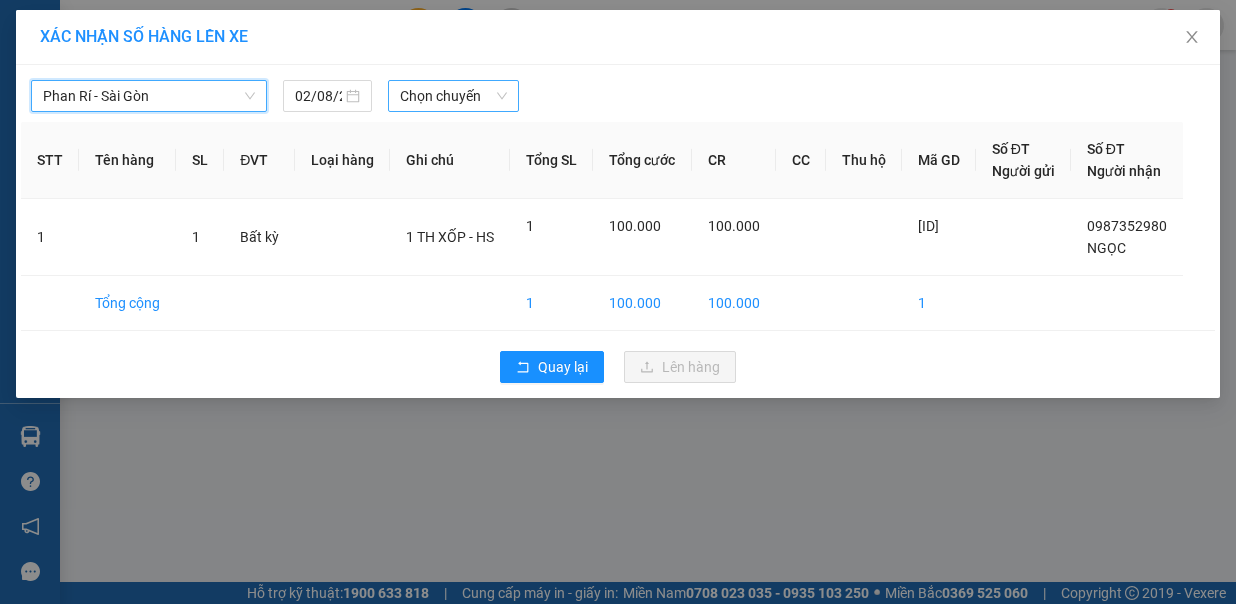 click on "Chọn chuyến" at bounding box center [453, 96] 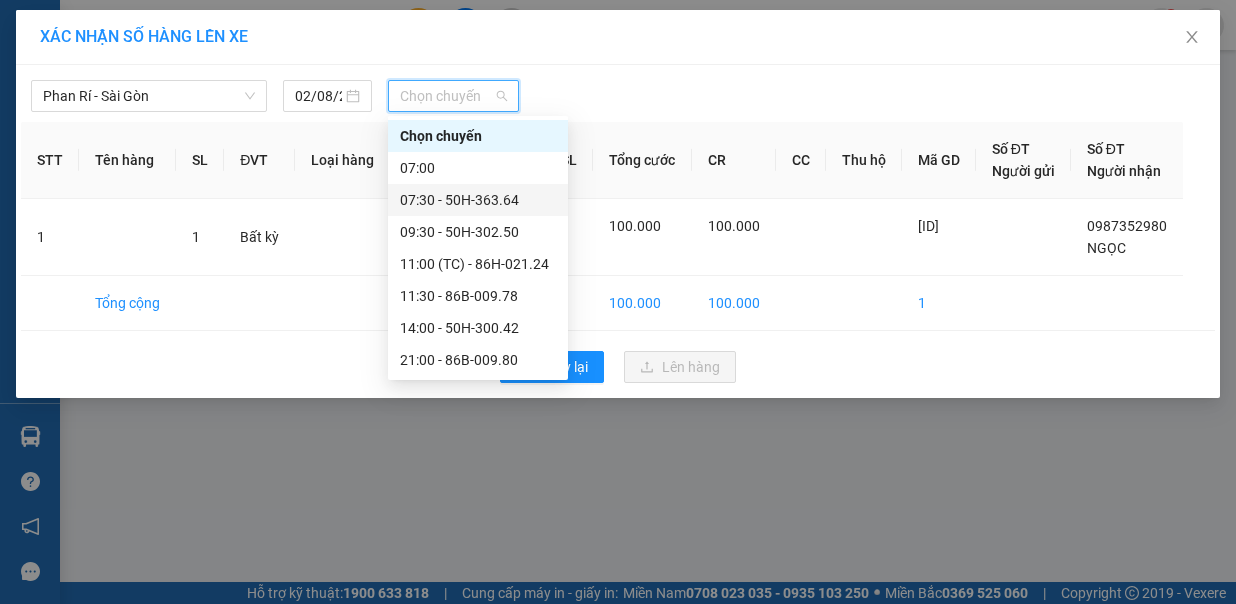 drag, startPoint x: 456, startPoint y: 194, endPoint x: 479, endPoint y: 228, distance: 41.04875 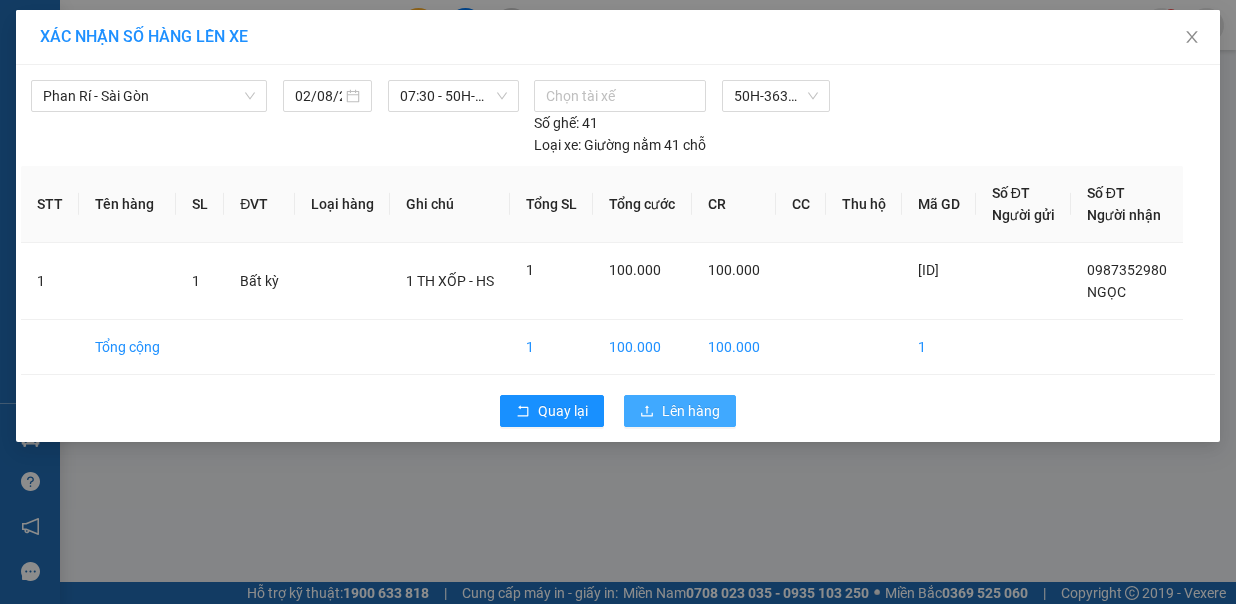 click on "Lên hàng" at bounding box center [691, 411] 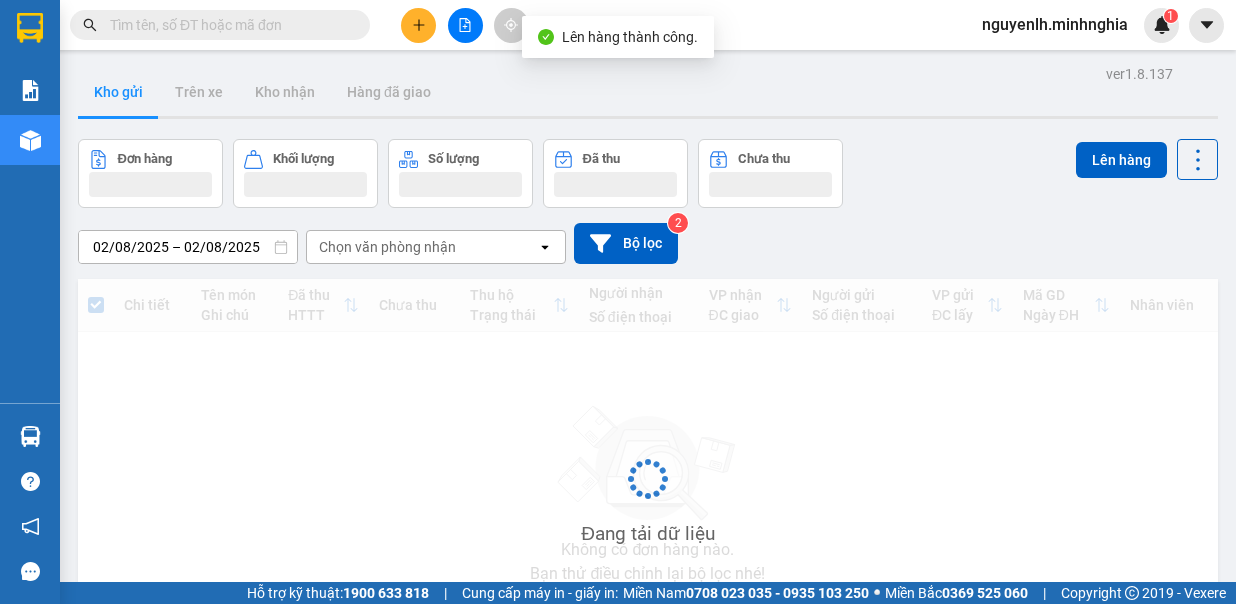 click at bounding box center (465, 25) 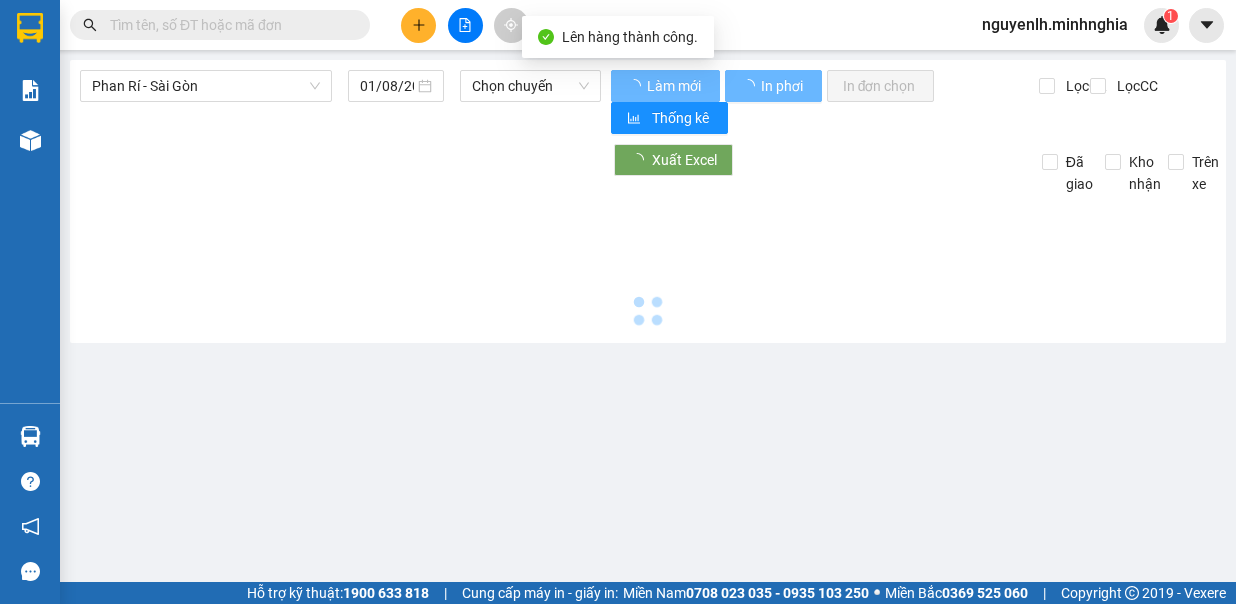 type on "02/08/2025" 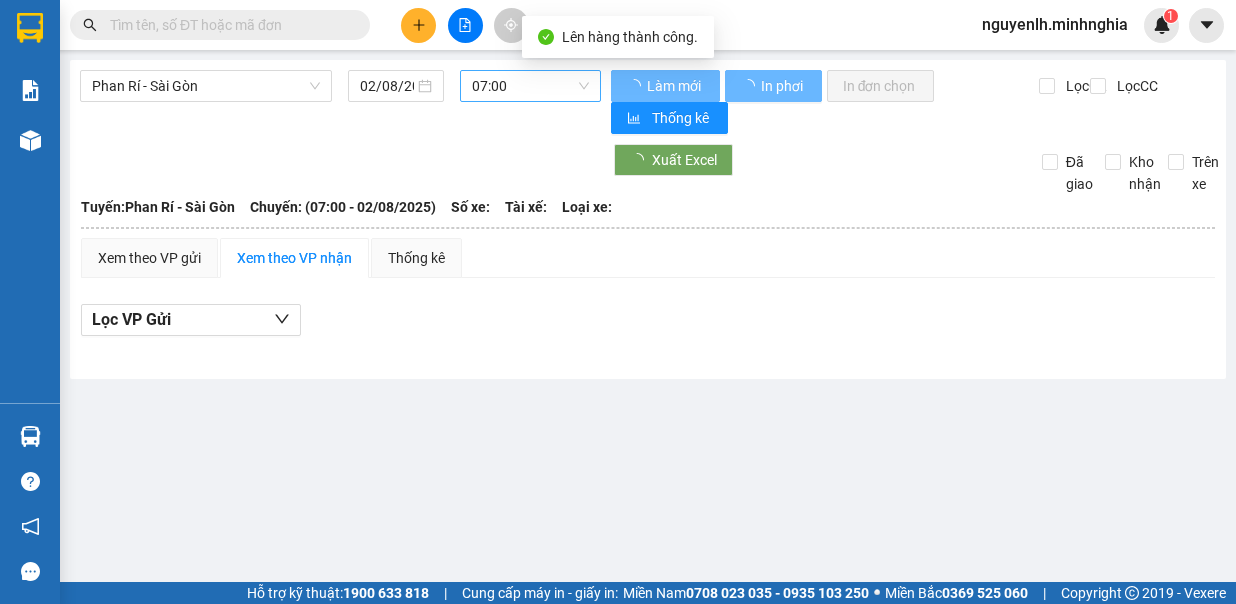 click on "07:00" at bounding box center (530, 86) 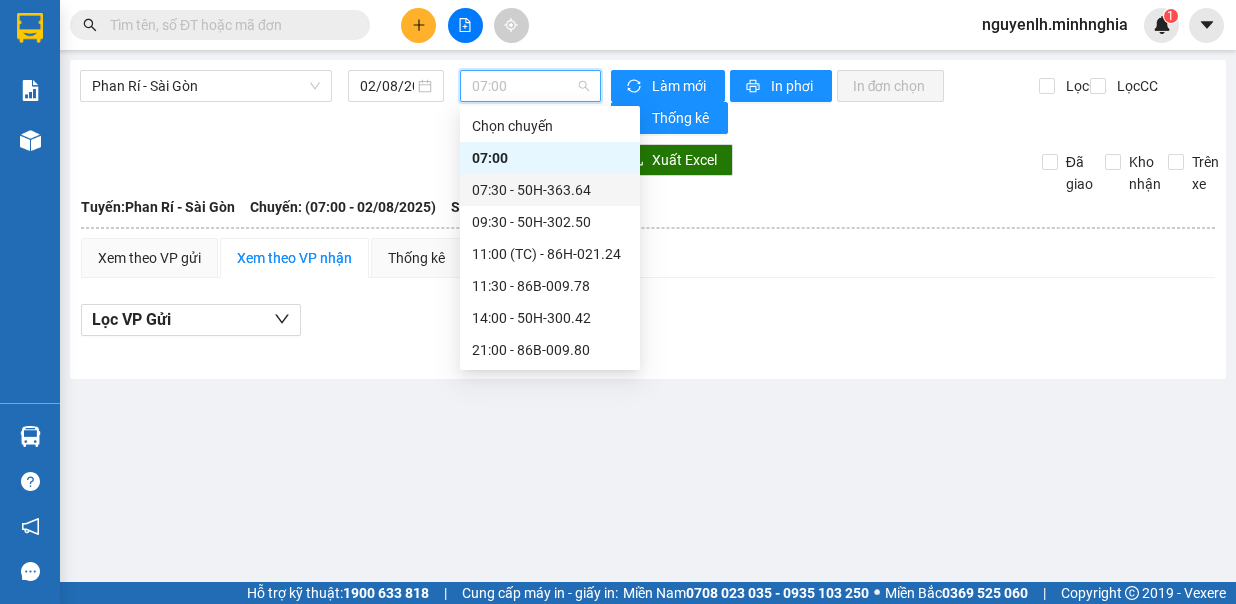 click on "[TIME]     - [NUMBER]" at bounding box center (550, 190) 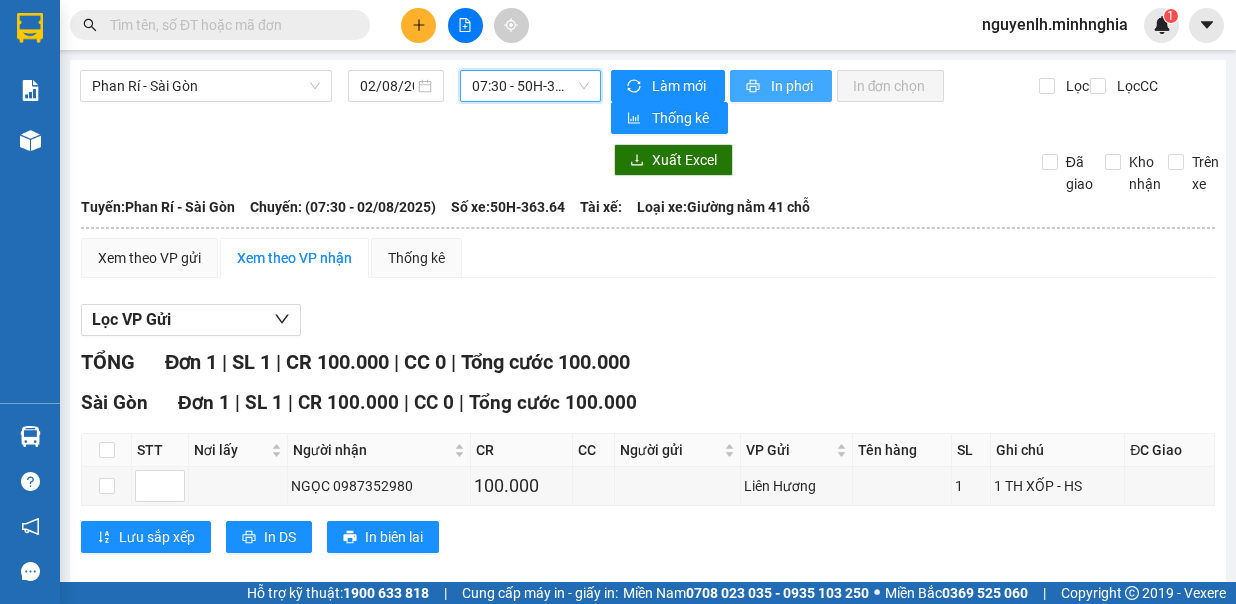 click on "In phơi" at bounding box center (793, 86) 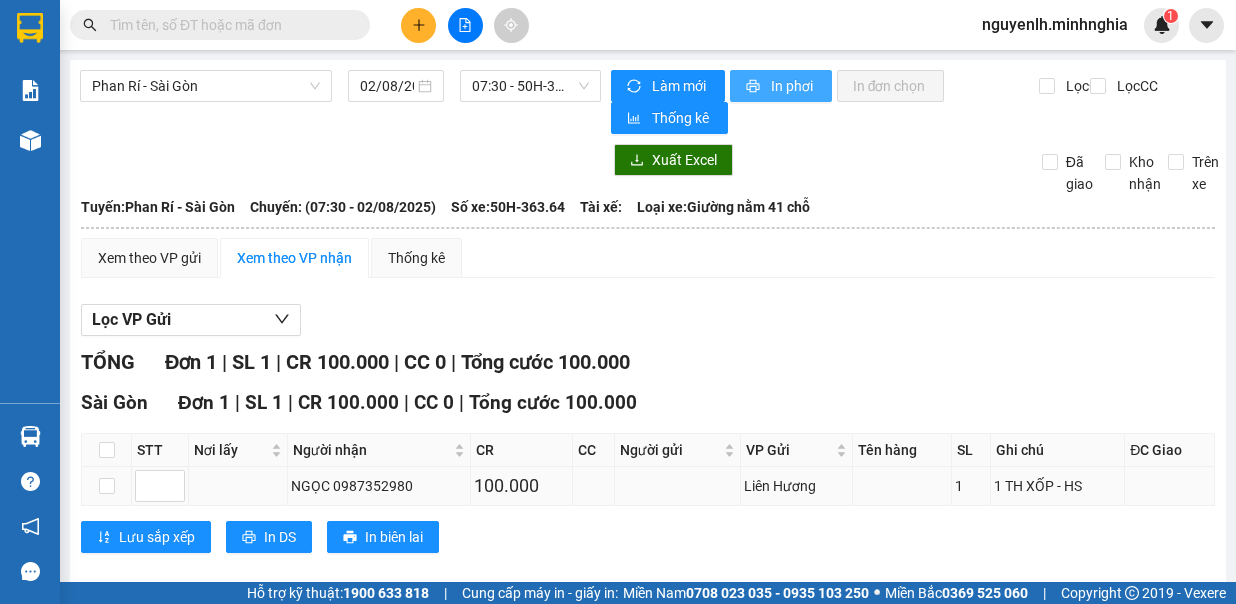 scroll, scrollTop: 0, scrollLeft: 0, axis: both 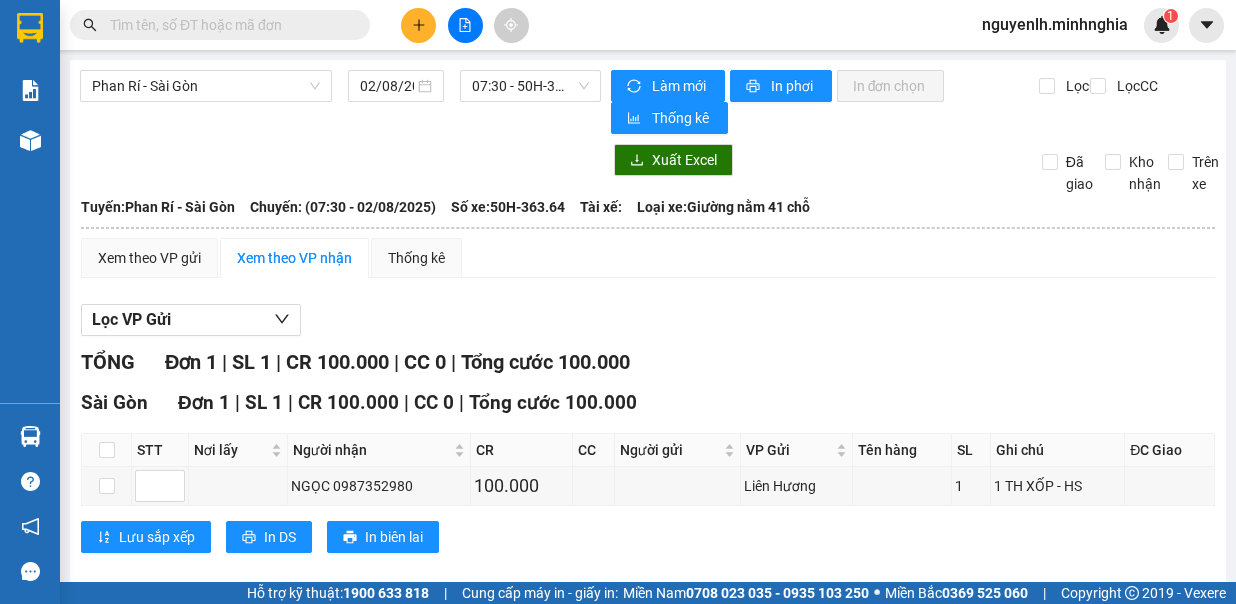 click 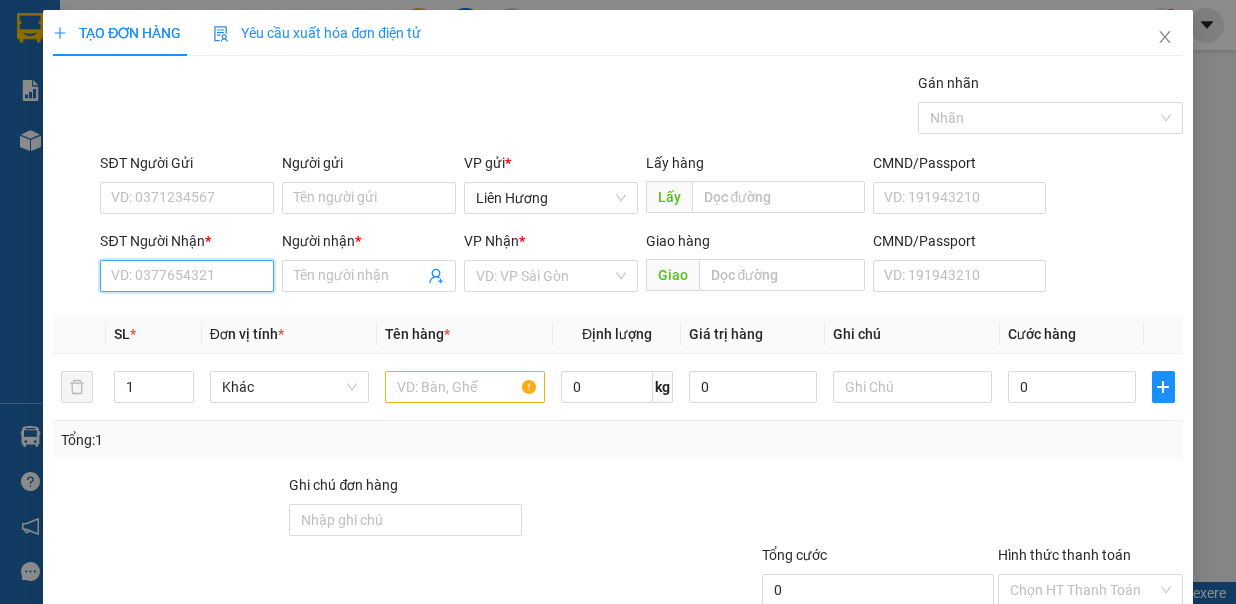 click on "SĐT Người Nhận  *" at bounding box center (187, 276) 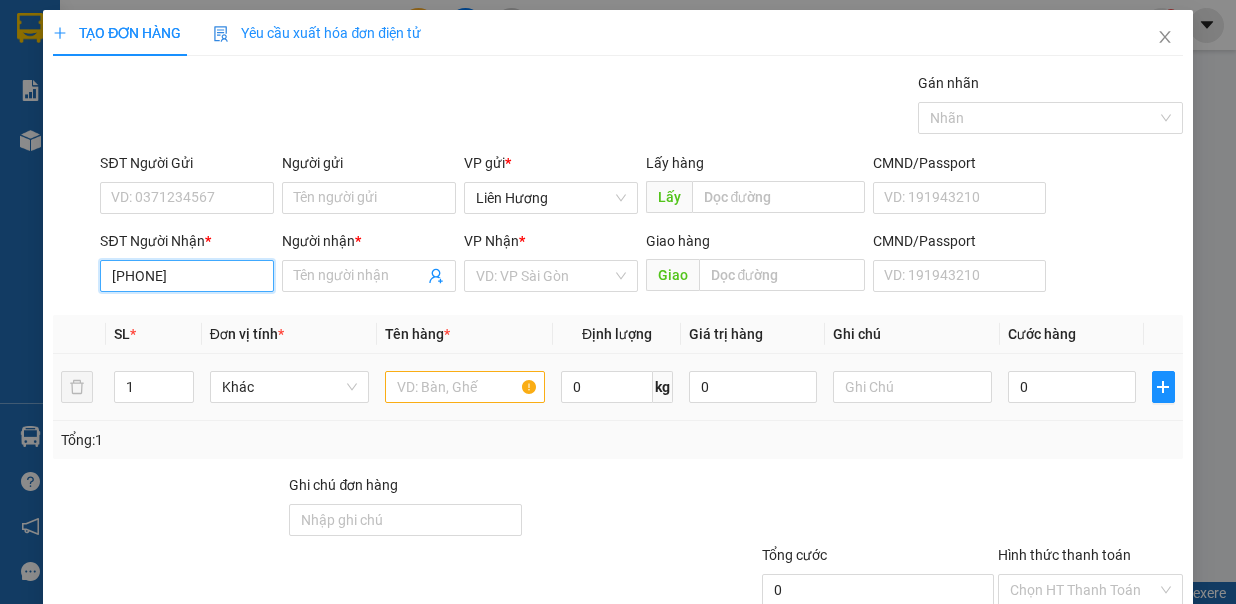 type on "[PHONE]" 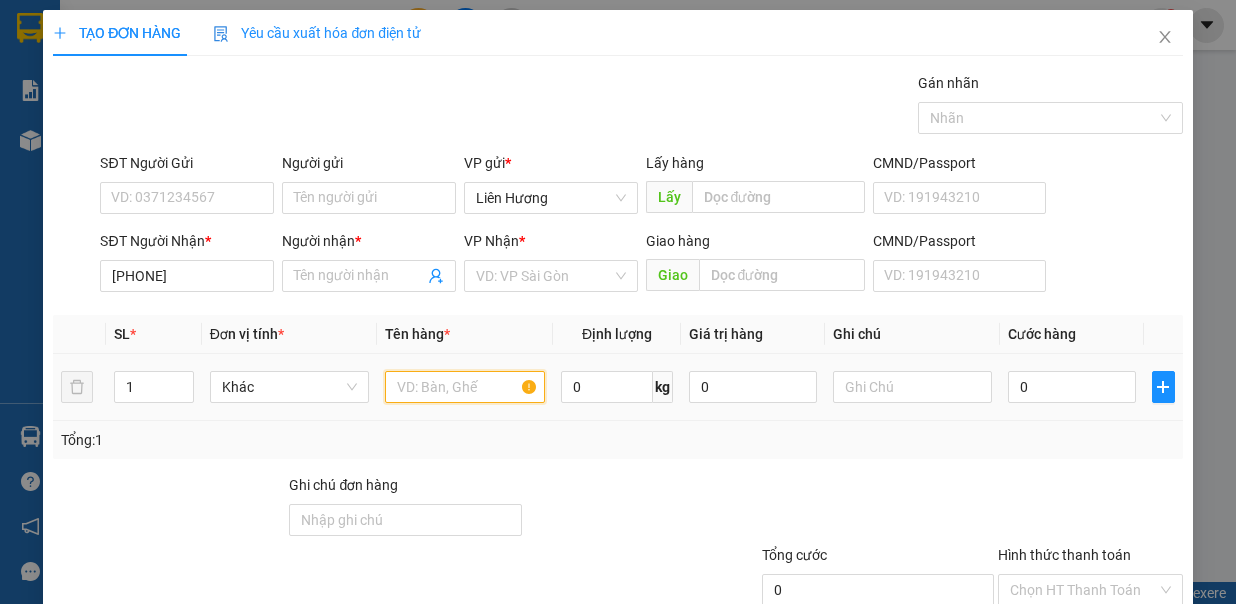 click at bounding box center (465, 387) 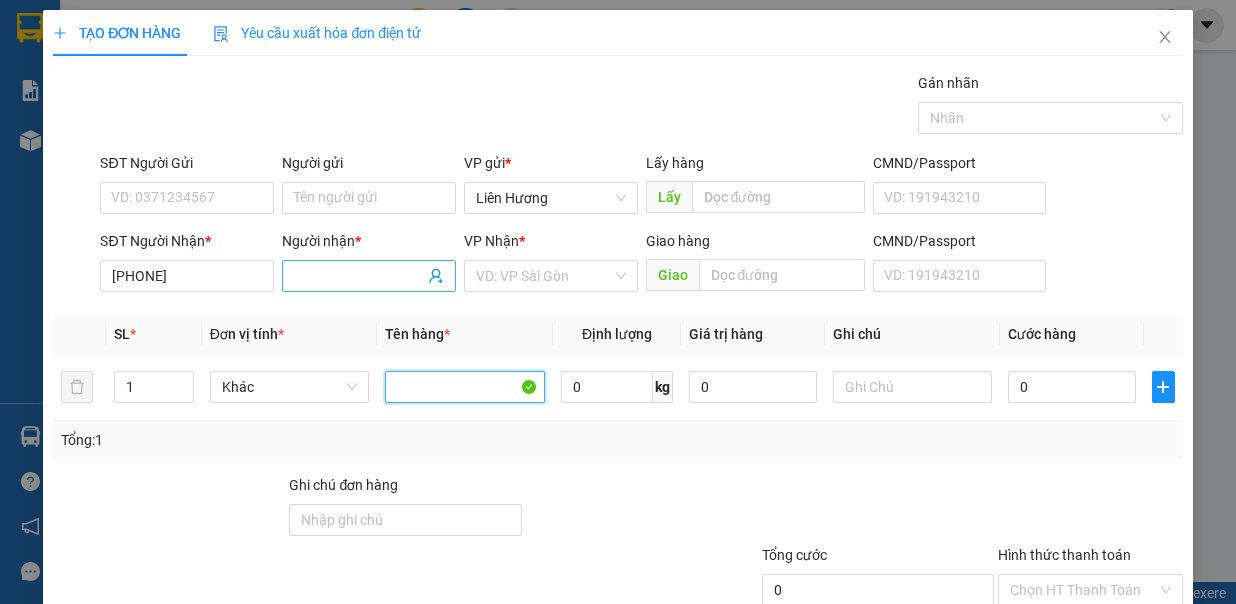 type 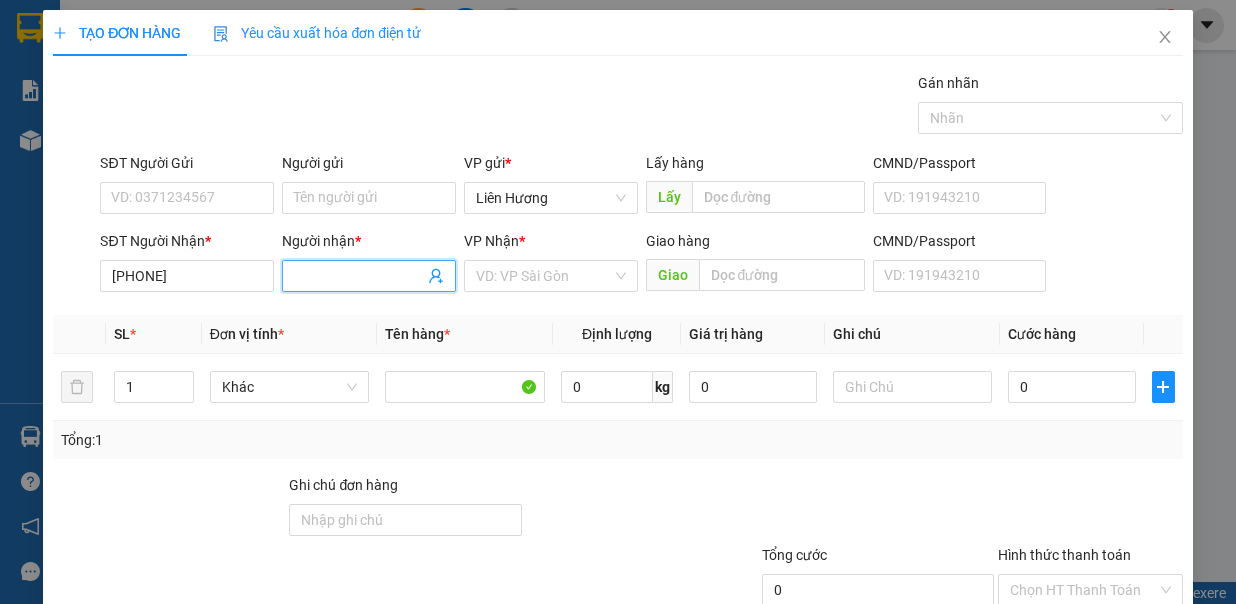 click on "Người nhận  *" at bounding box center (359, 276) 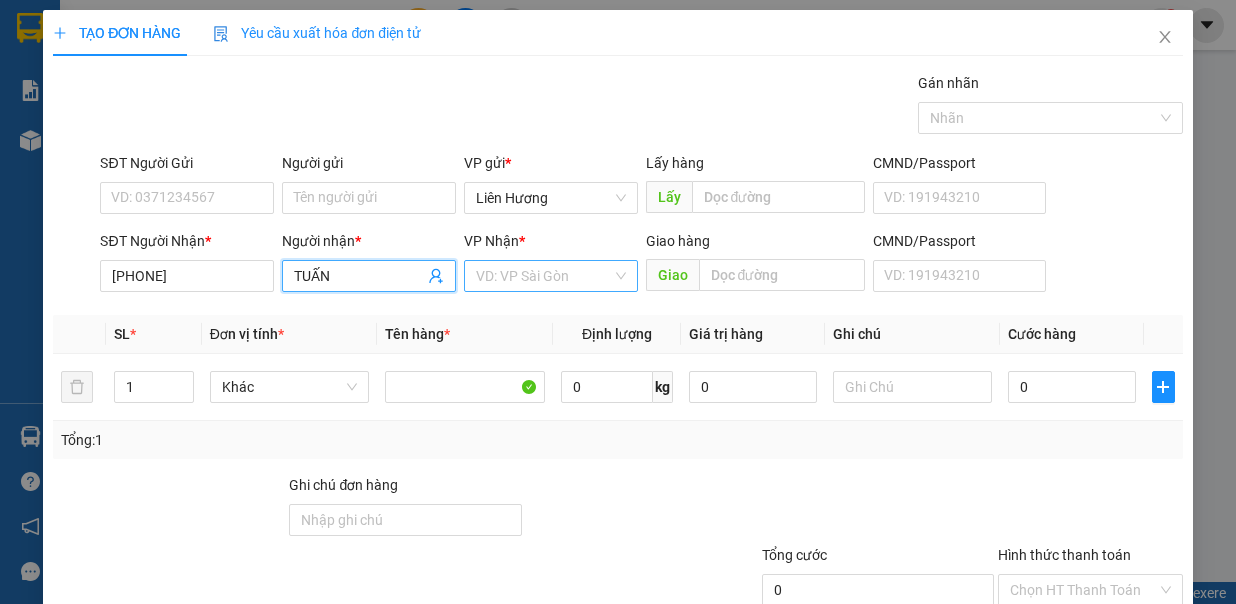 type on "TUẤN" 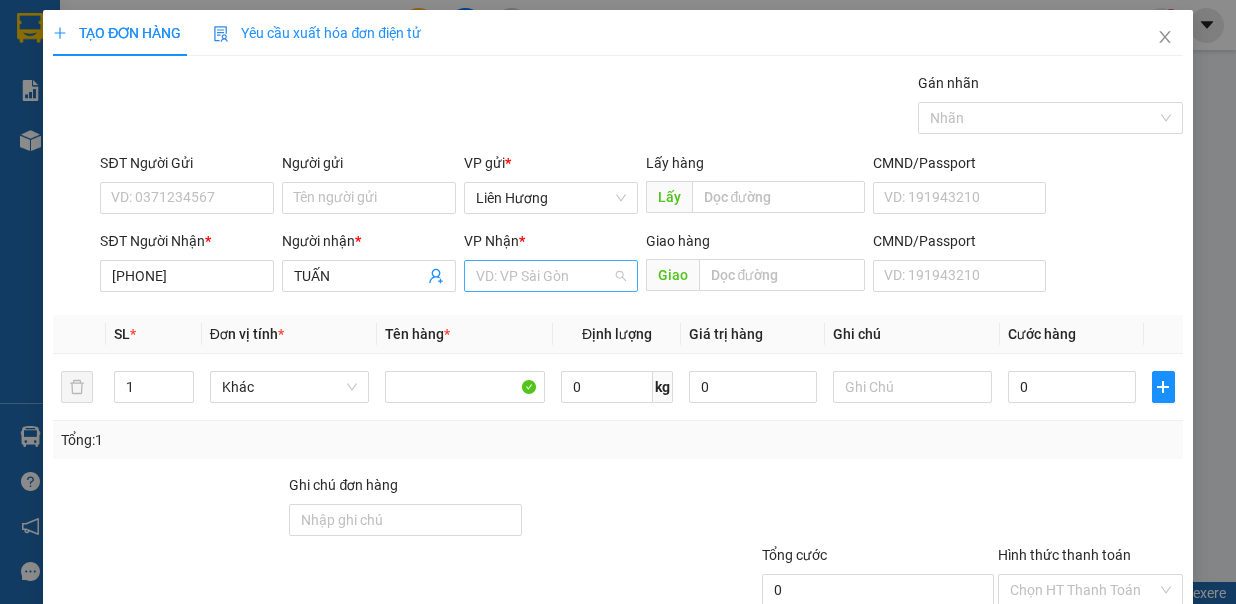 click at bounding box center [544, 276] 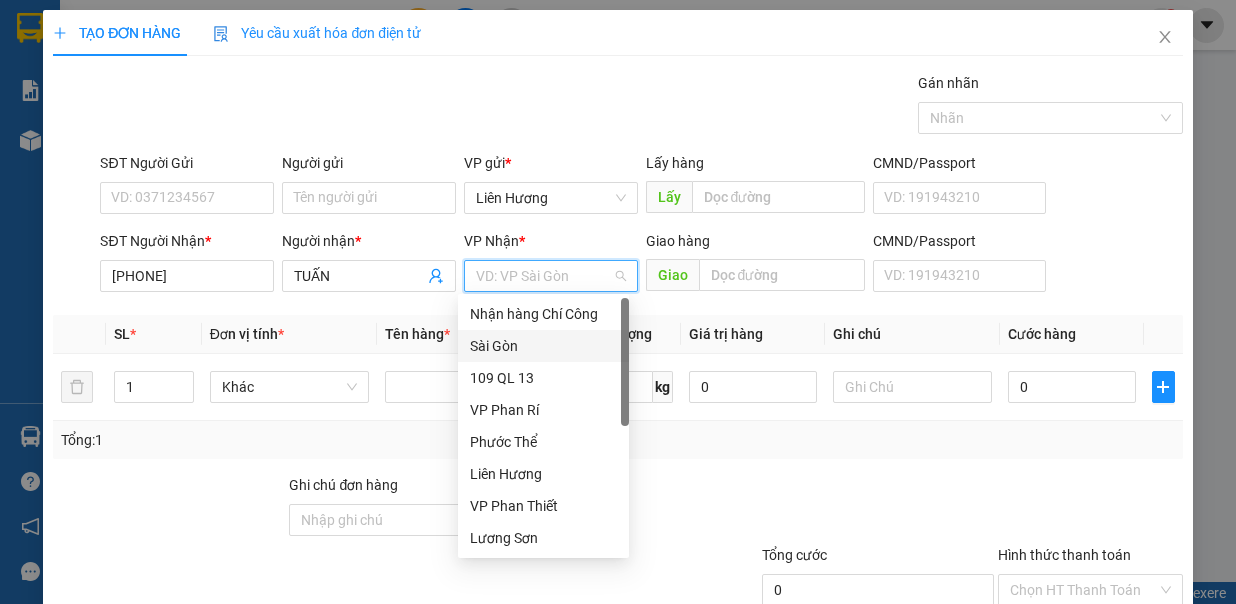 click on "Sài Gòn" at bounding box center (543, 346) 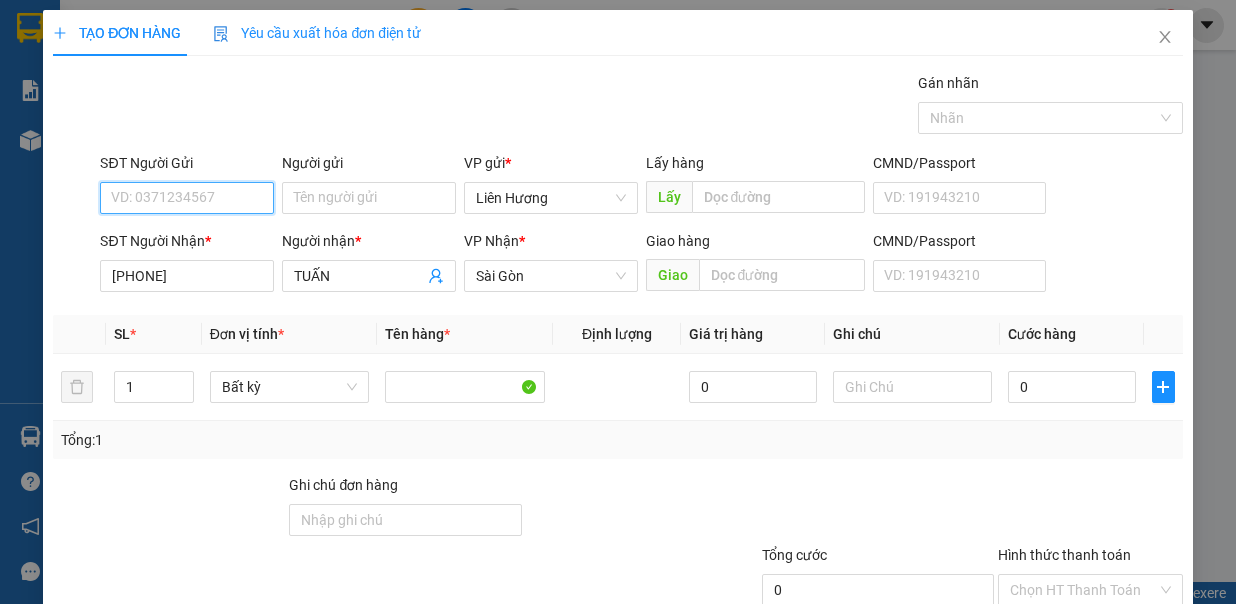 click on "SĐT Người Gửi" at bounding box center (187, 198) 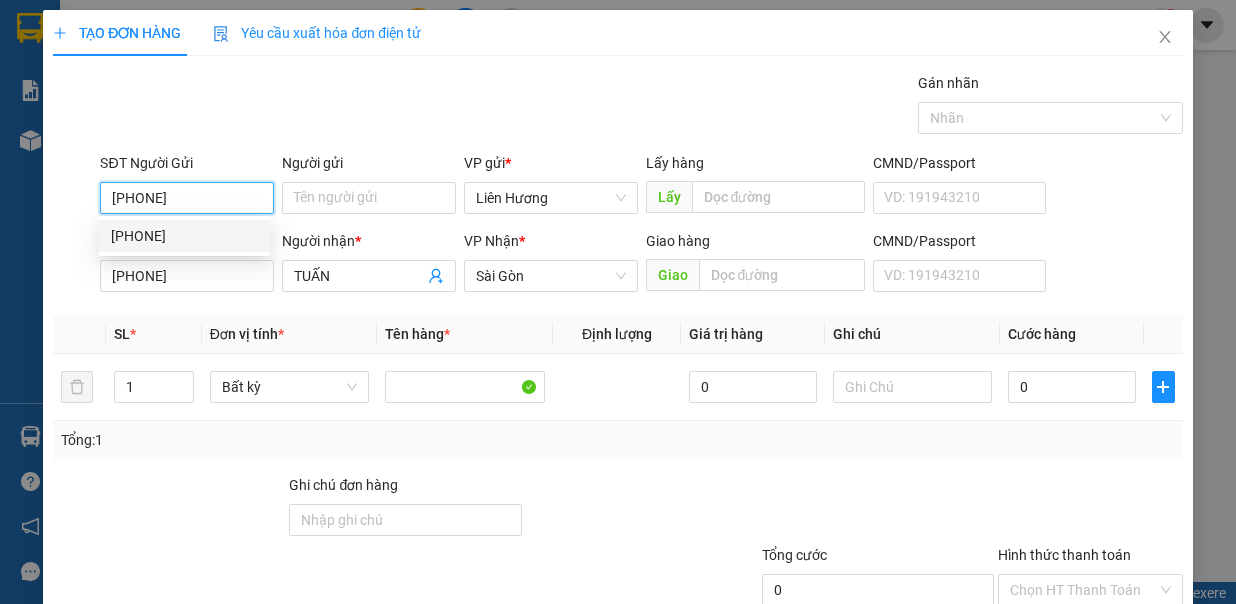 scroll, scrollTop: 133, scrollLeft: 0, axis: vertical 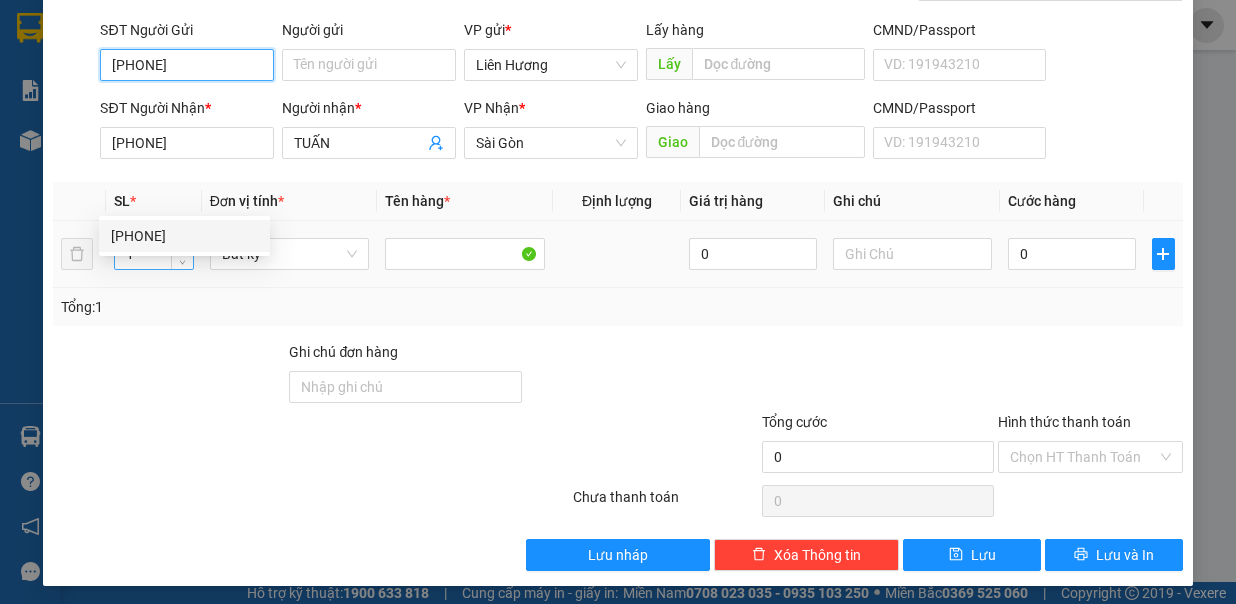 type on "[PHONE]" 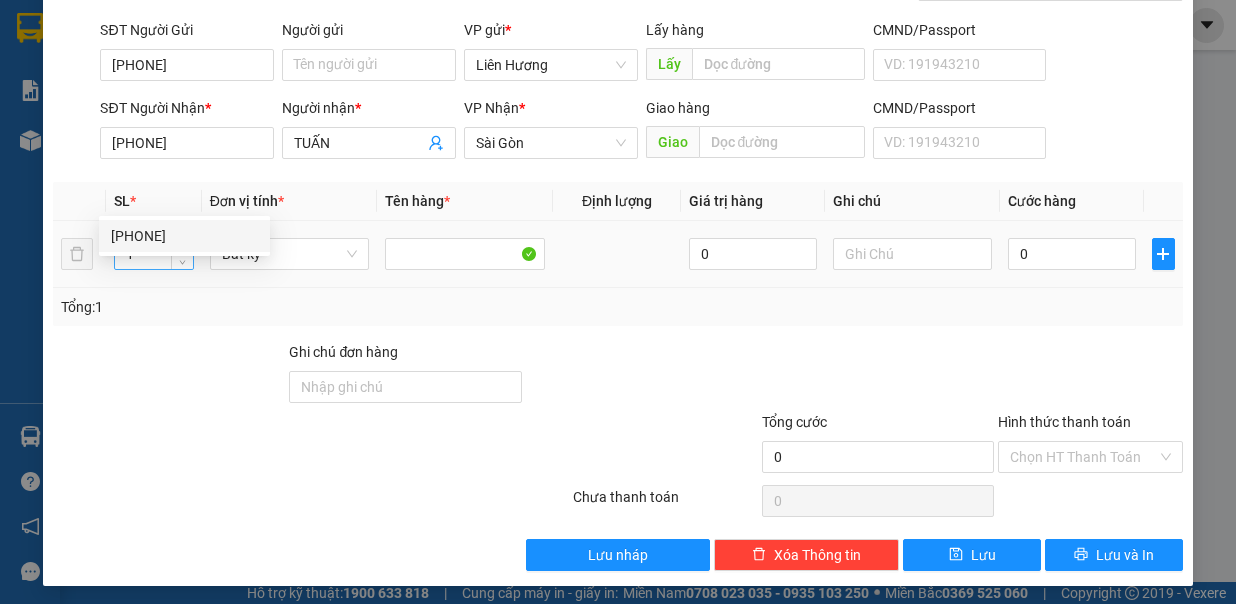 click on "1" at bounding box center (154, 254) 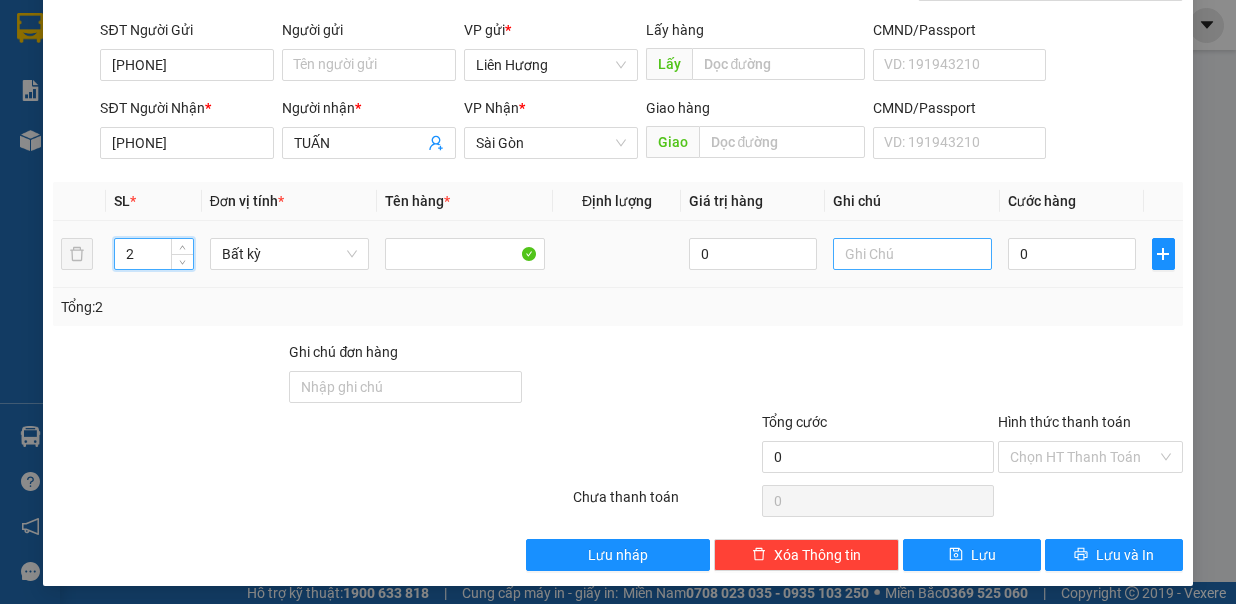 type on "2" 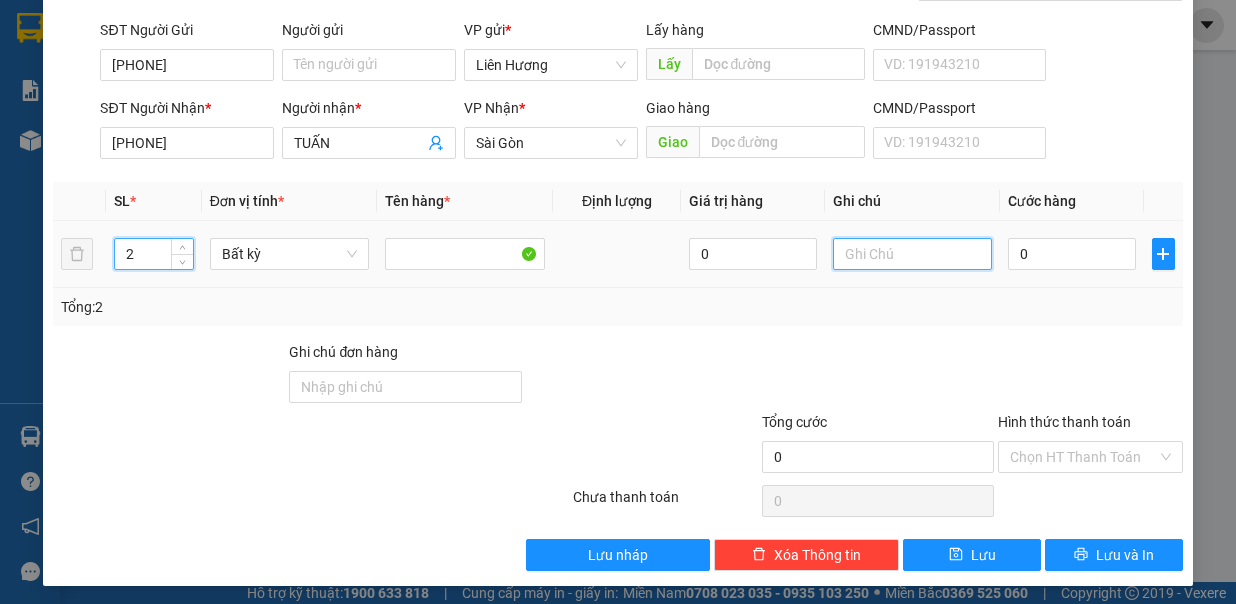 click at bounding box center [913, 254] 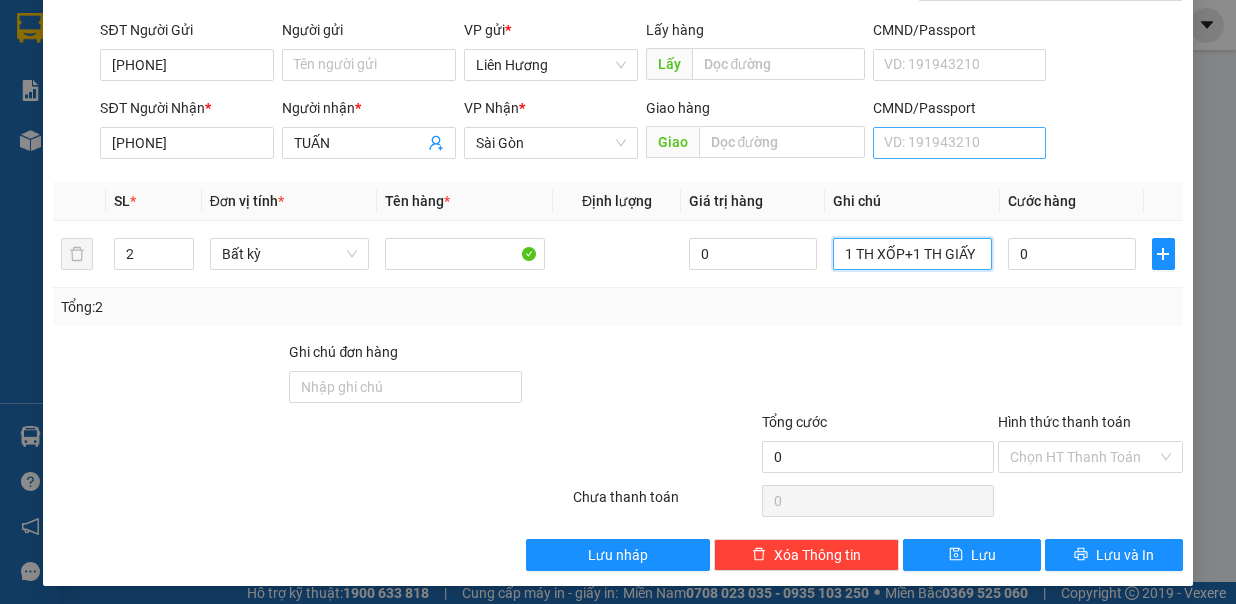 type on "1 TH XỐP+1 TH GIẤY" 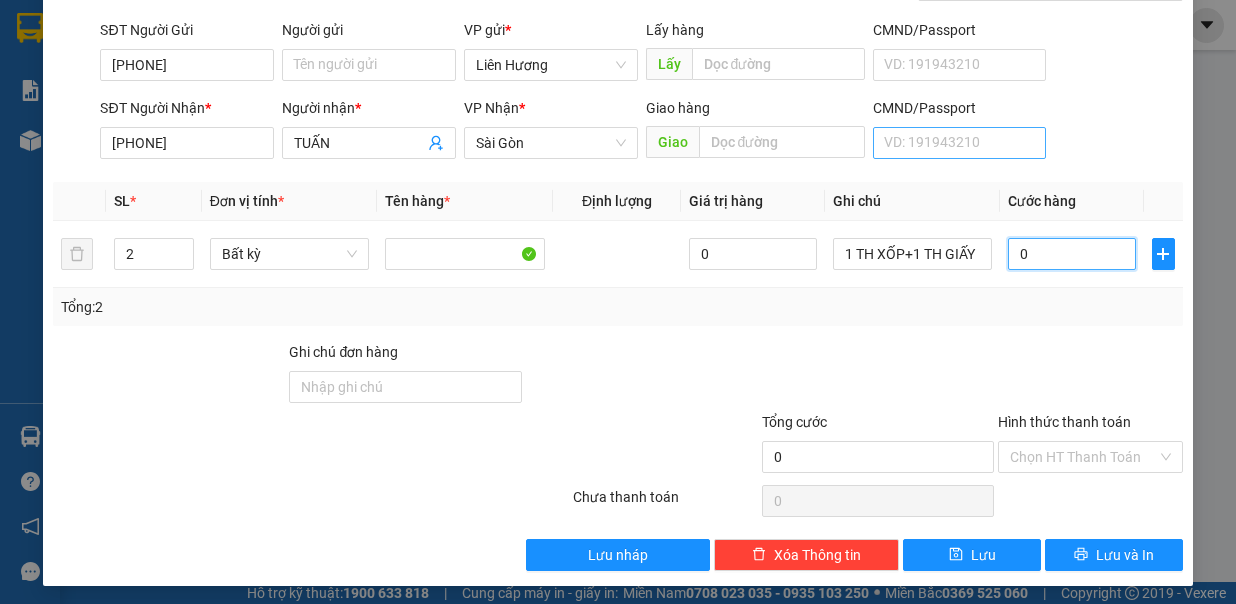 type on "7" 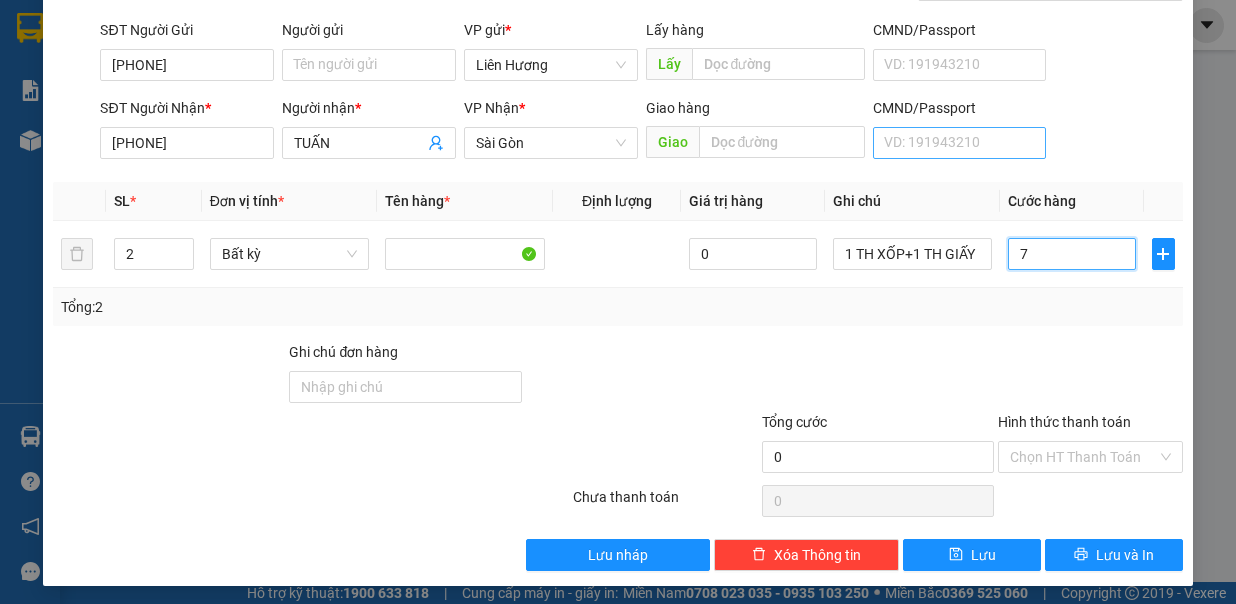 type on "7" 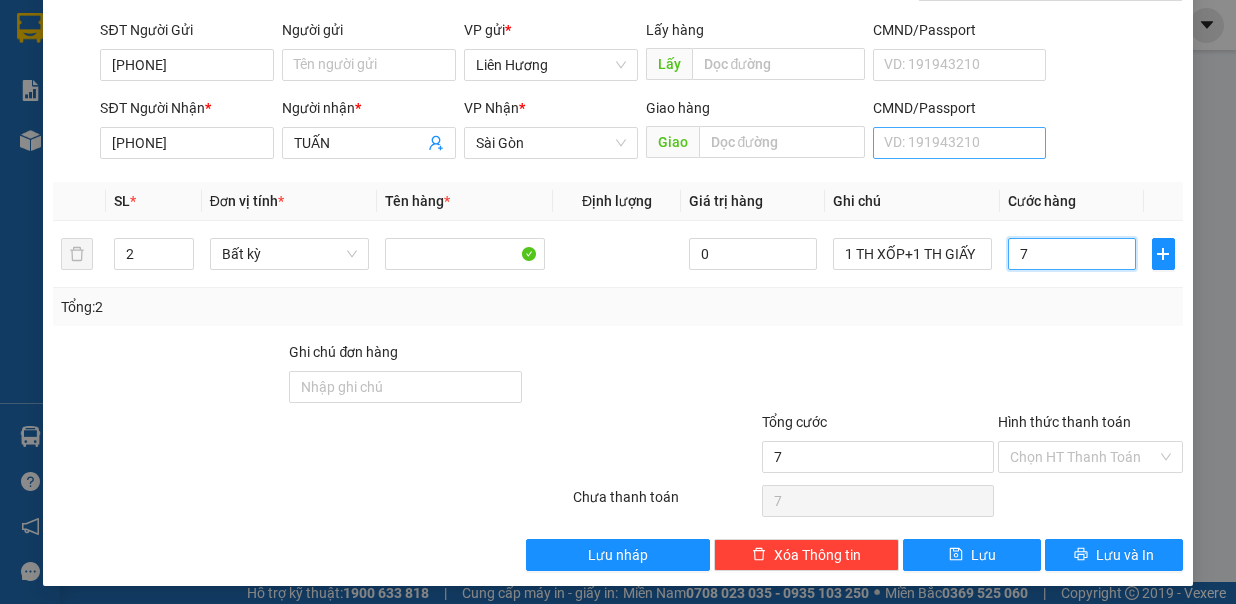 type on "70" 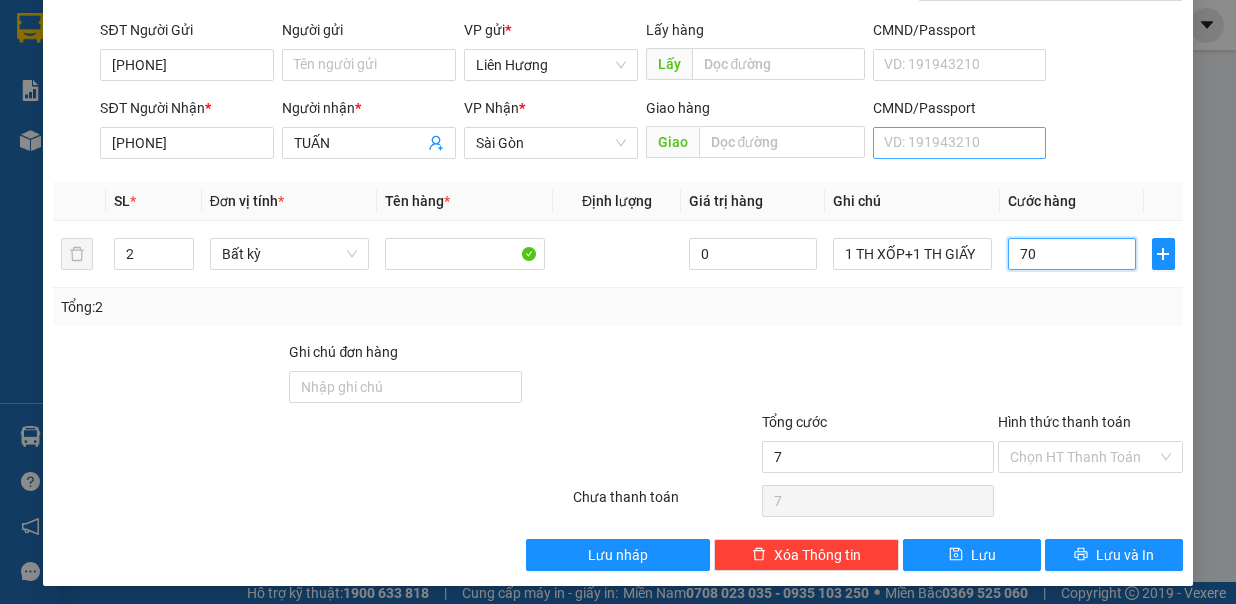 type on "70" 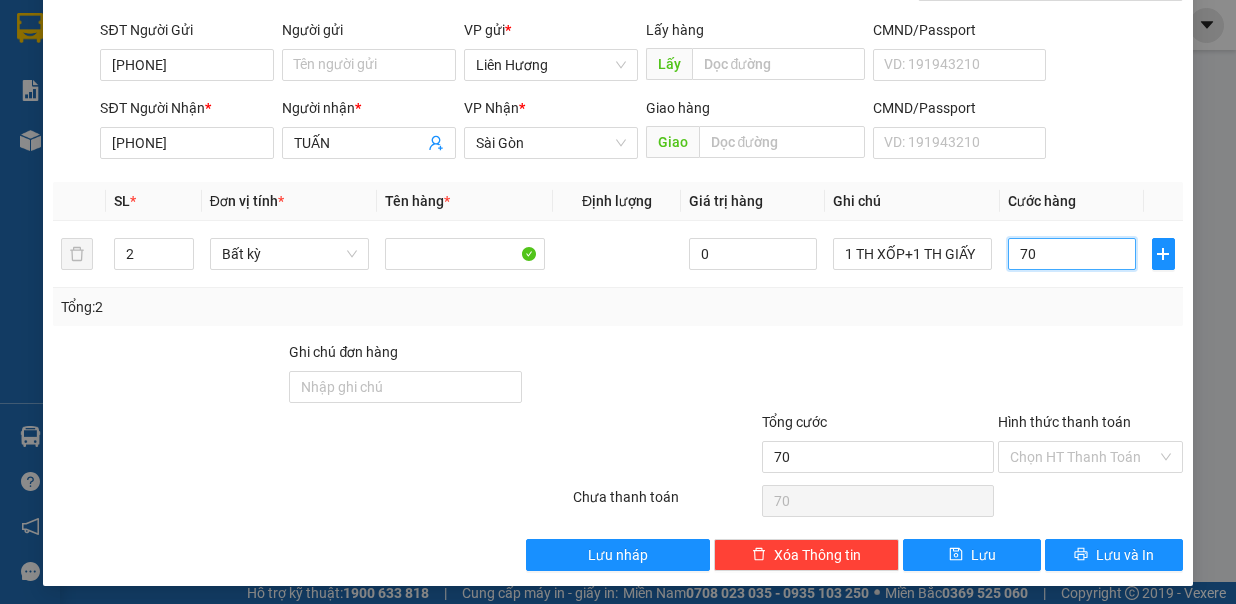 type on "70.000" 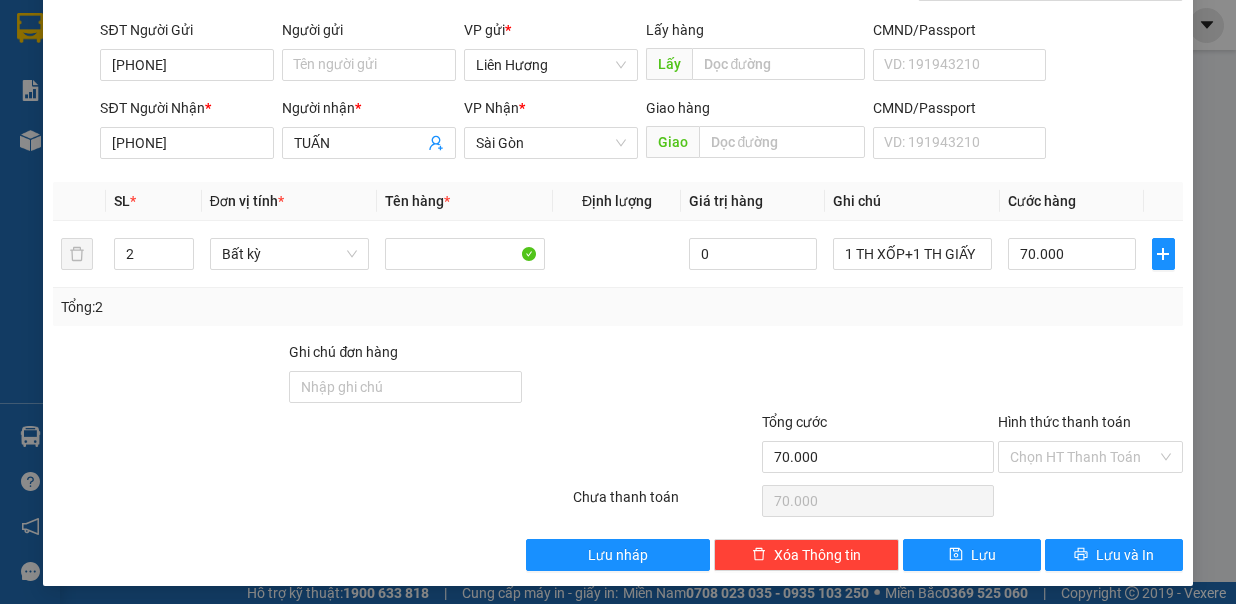 click on "Hình thức thanh toán" at bounding box center [1083, 457] 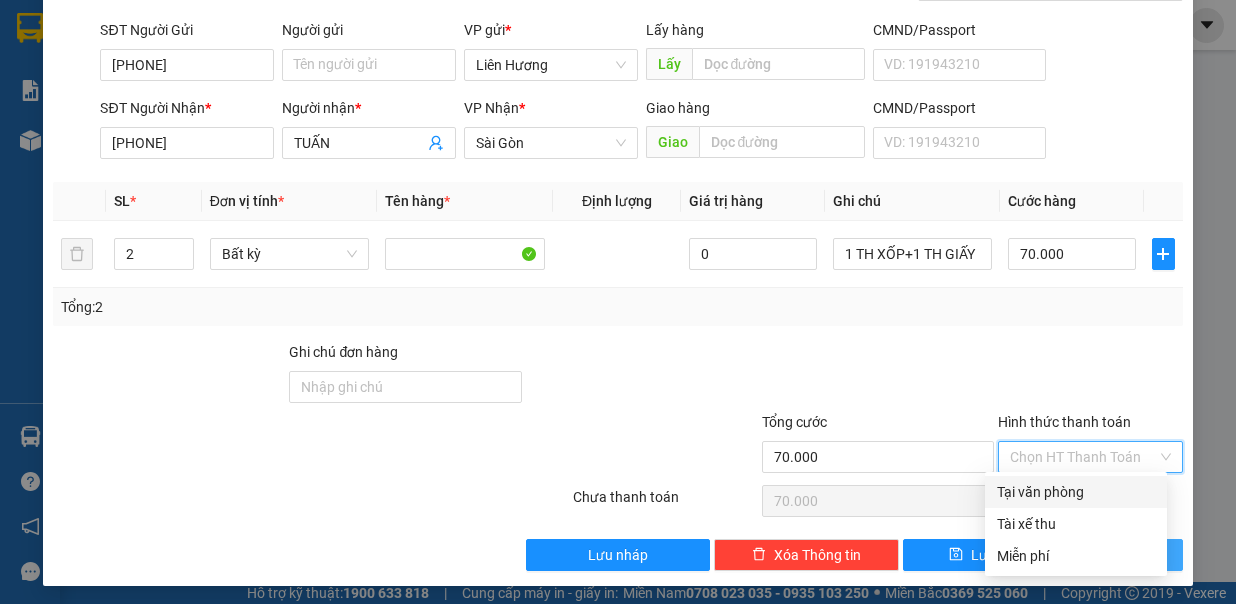 drag, startPoint x: 1050, startPoint y: 484, endPoint x: 1080, endPoint y: 548, distance: 70.68239 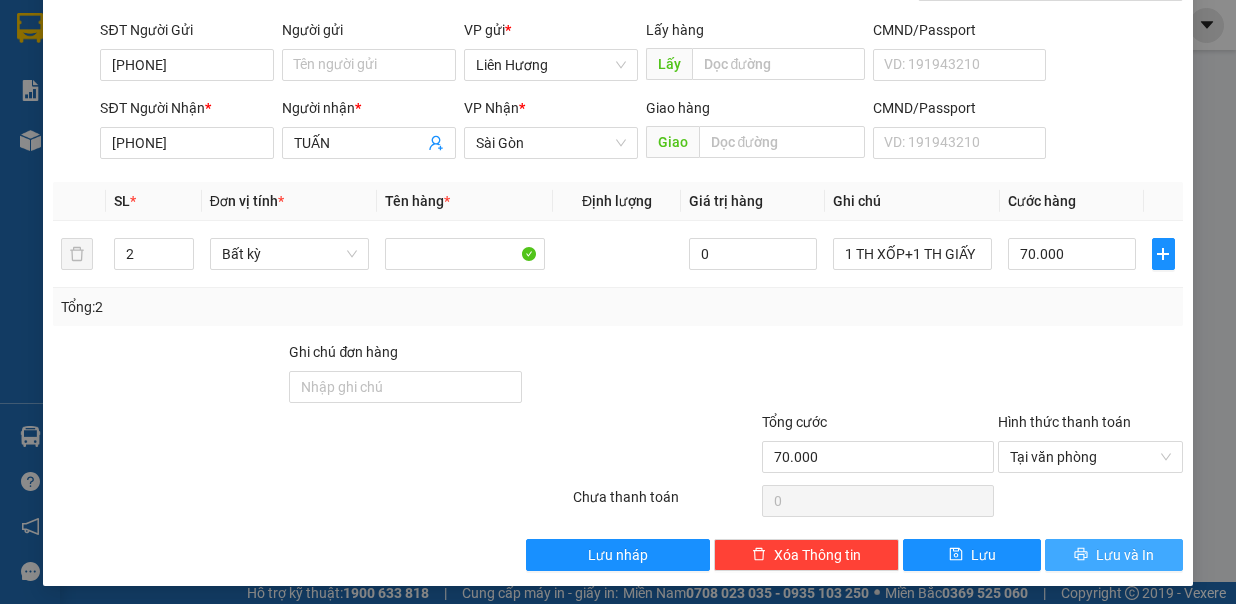 click on "Lưu và In" at bounding box center (1125, 555) 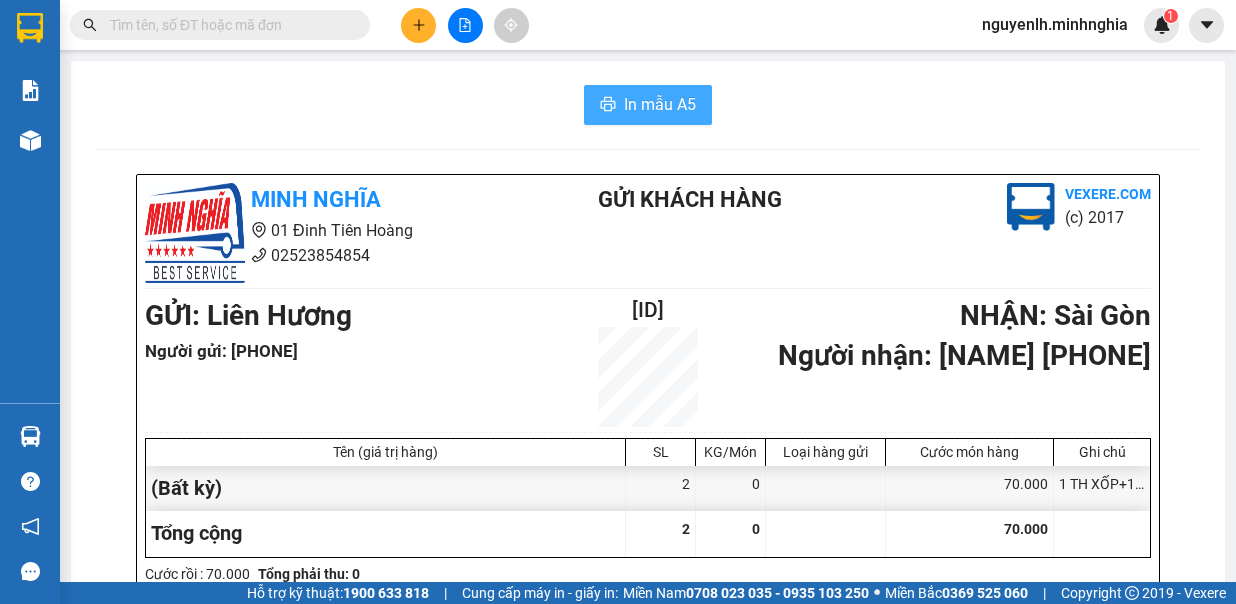 click on "In mẫu A5" at bounding box center [648, 105] 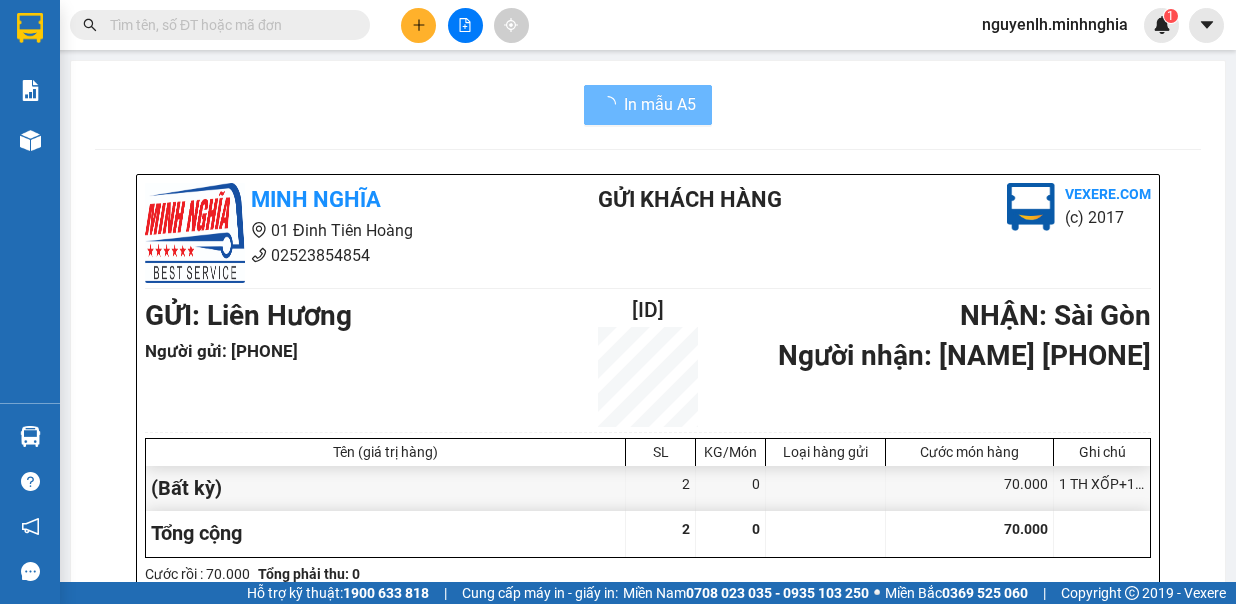 scroll, scrollTop: 0, scrollLeft: 0, axis: both 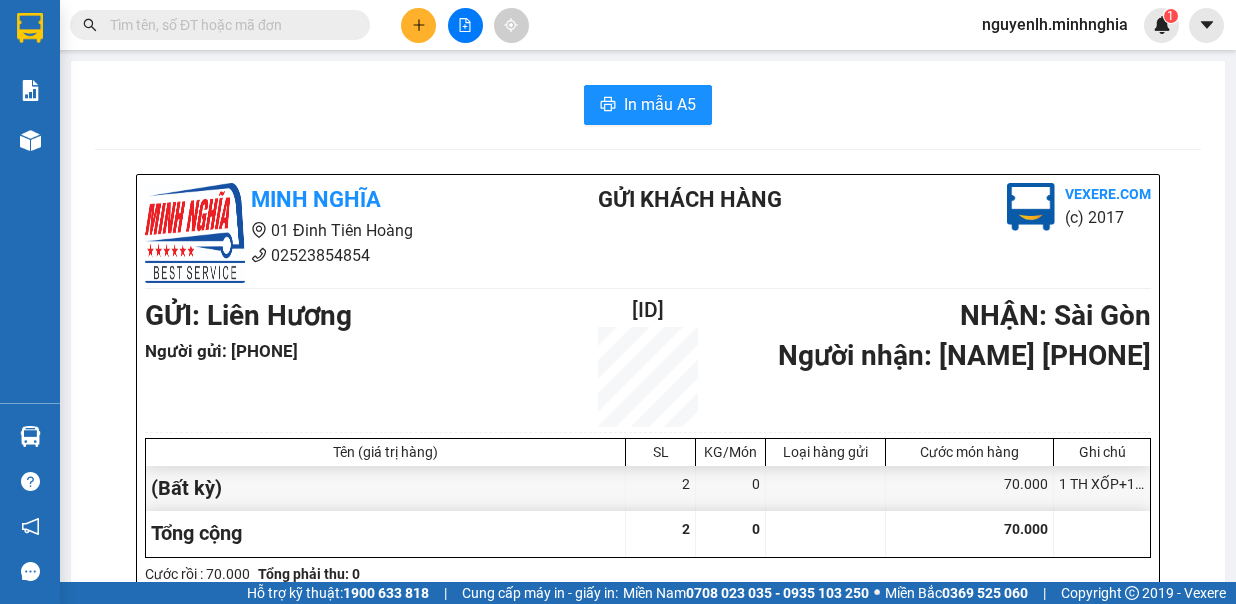 click at bounding box center (228, 25) 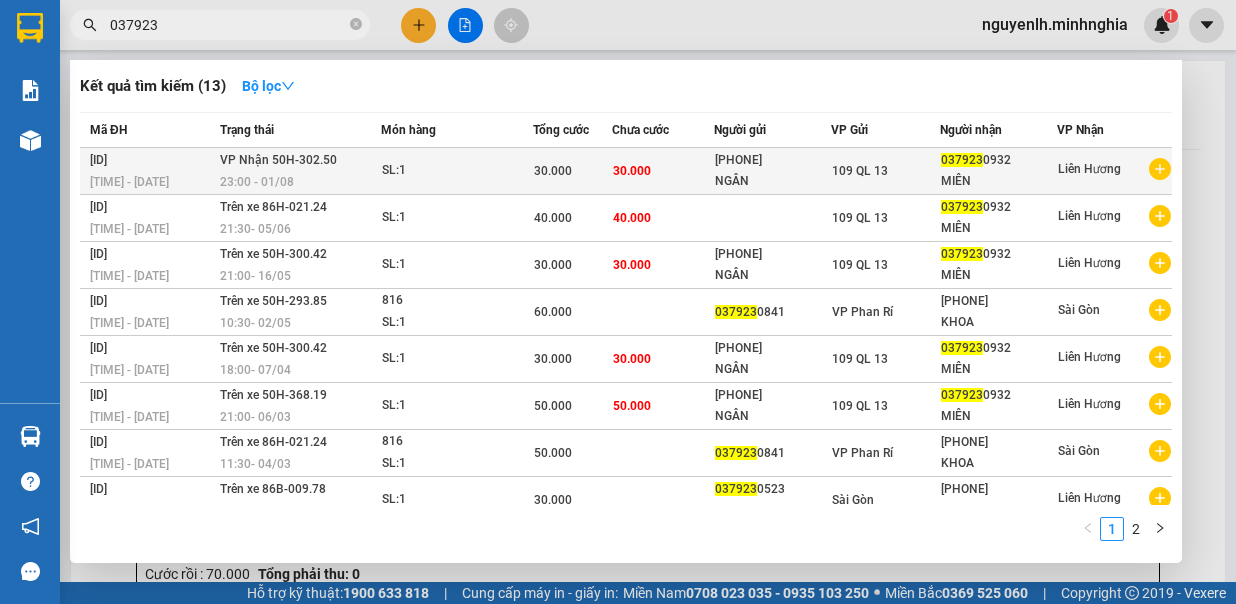 type on "037923" 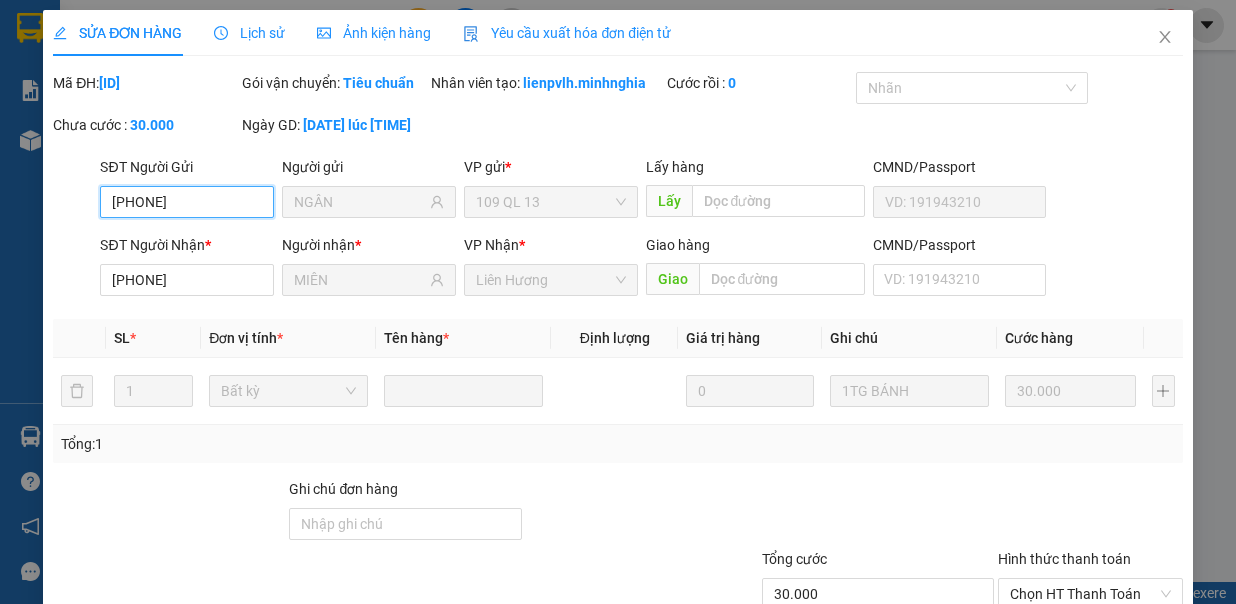 type on "[PHONE]" 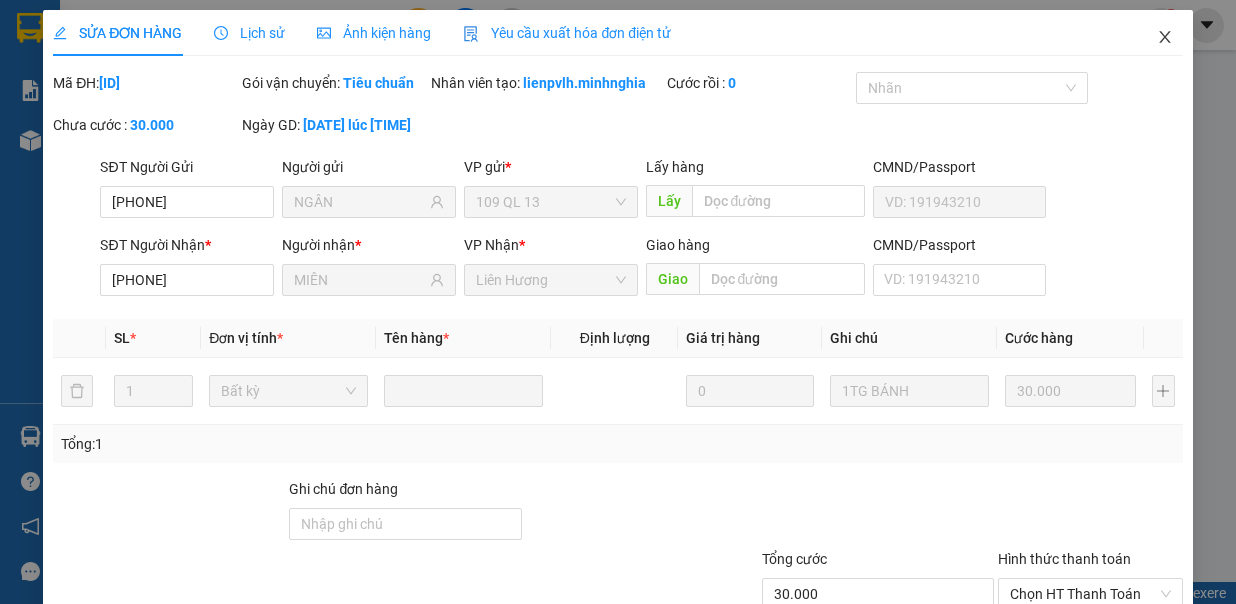 click 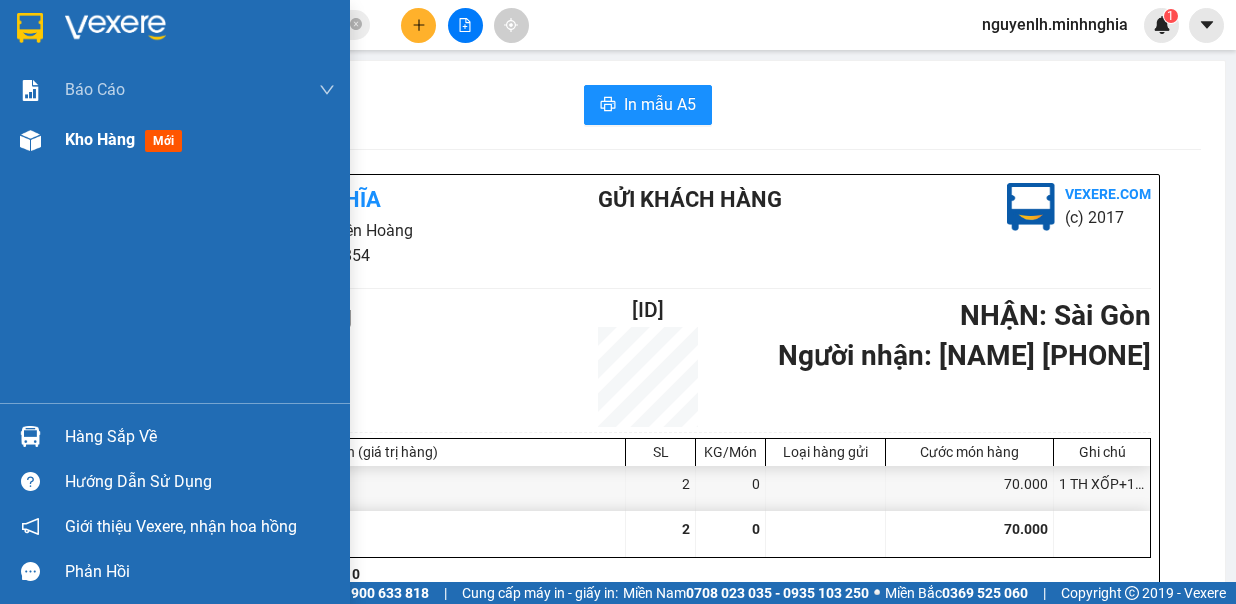 click at bounding box center [30, 140] 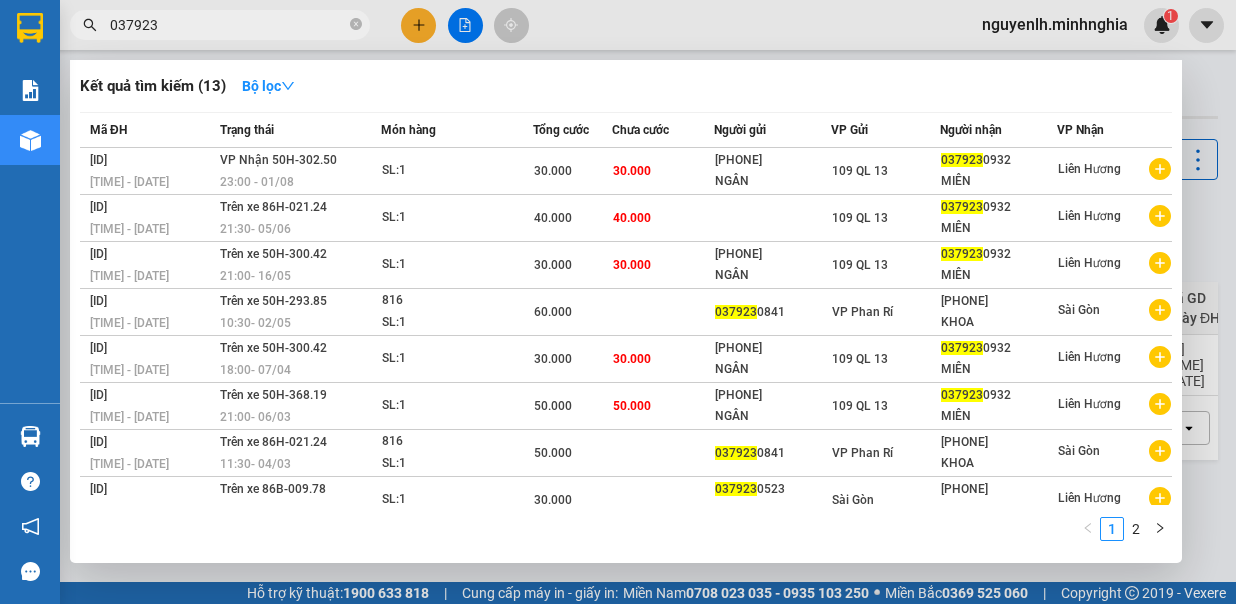 click on "037923" at bounding box center [228, 25] 